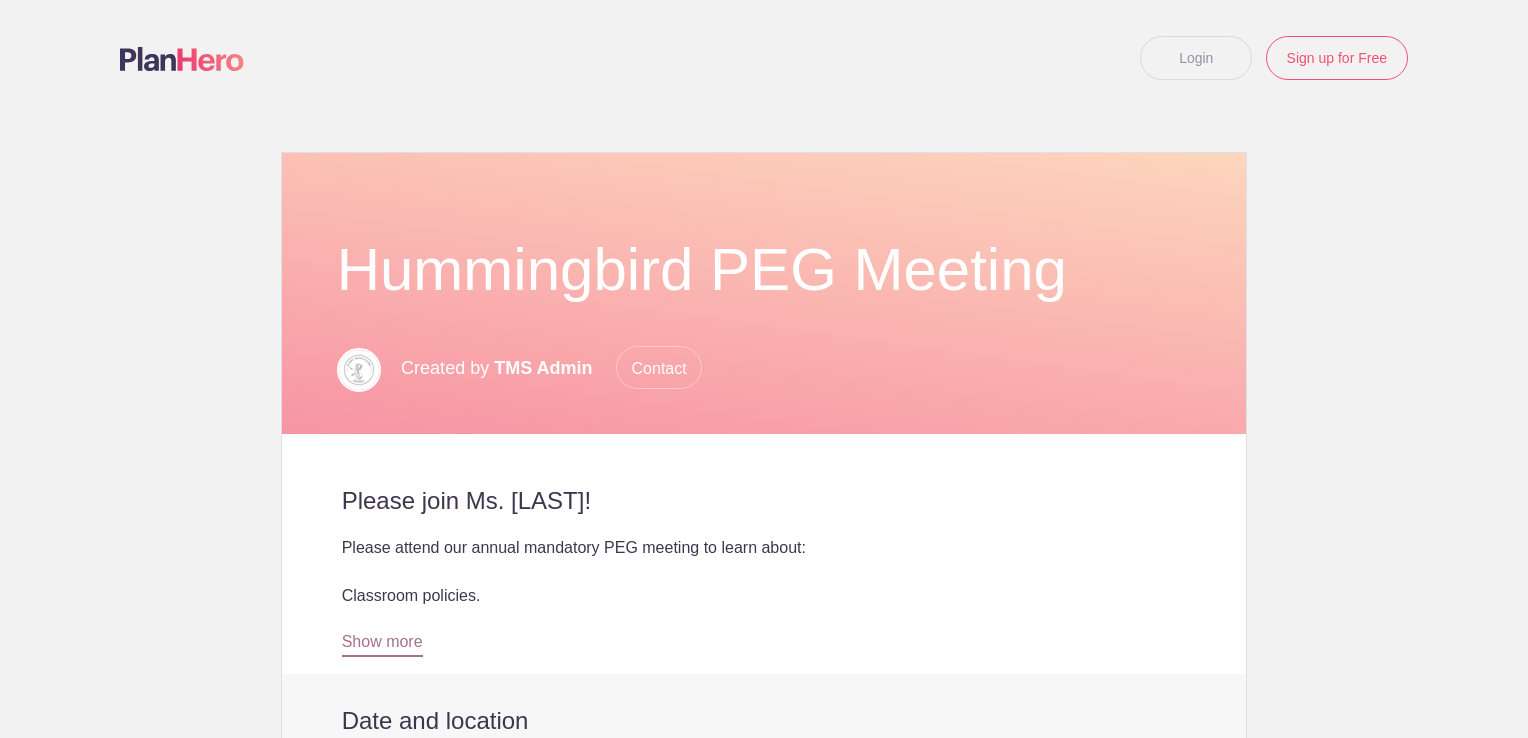 scroll, scrollTop: 0, scrollLeft: 0, axis: both 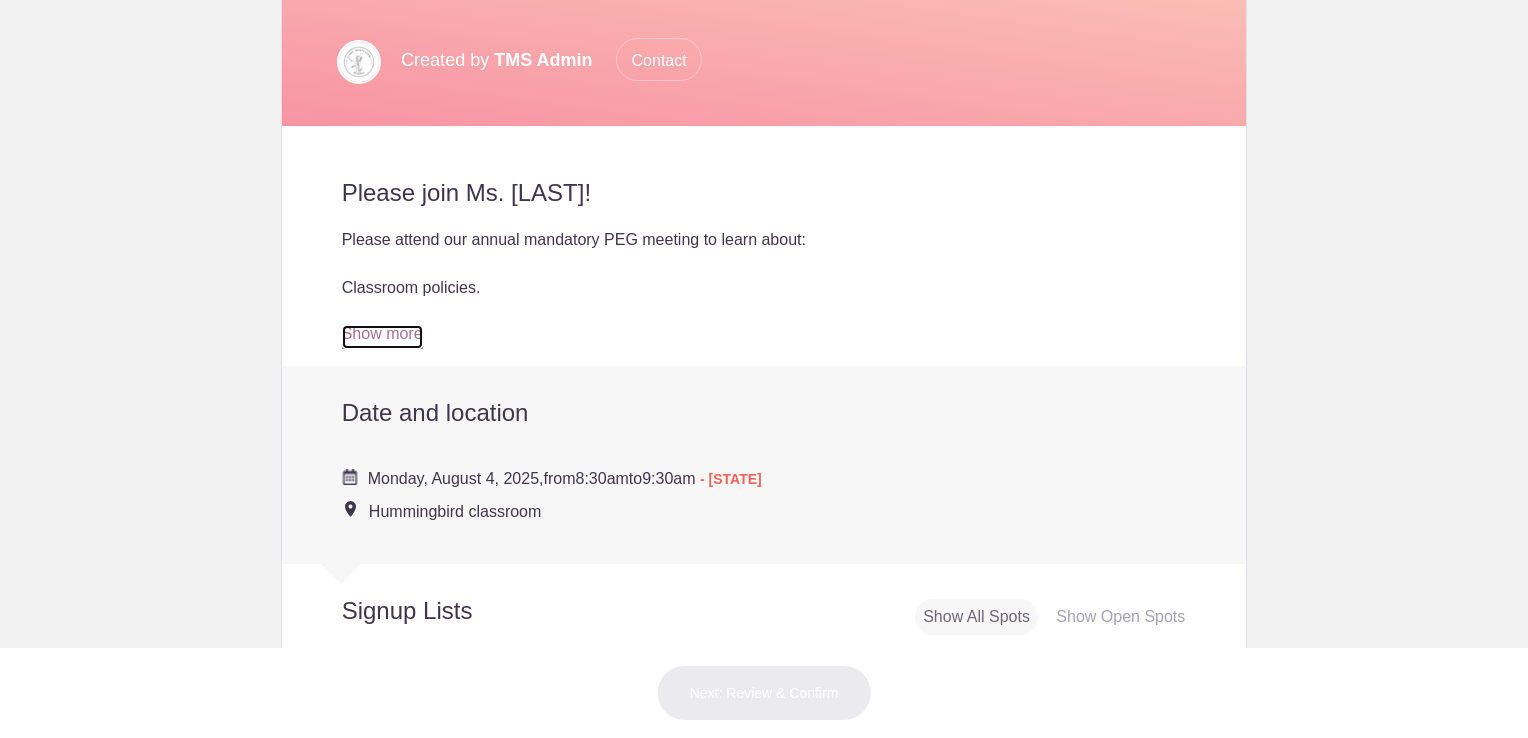 click on "Show more" at bounding box center [382, 337] 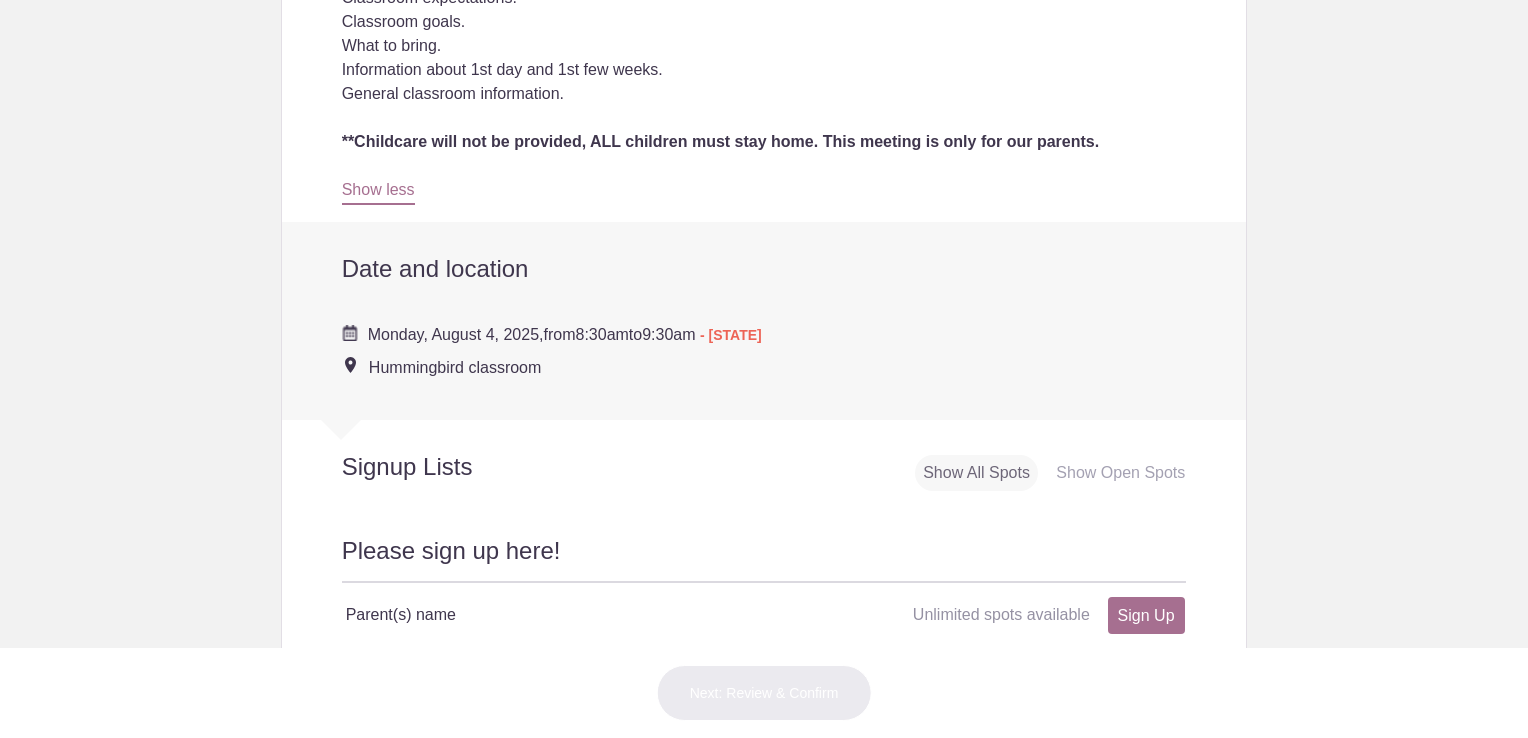 scroll, scrollTop: 612, scrollLeft: 0, axis: vertical 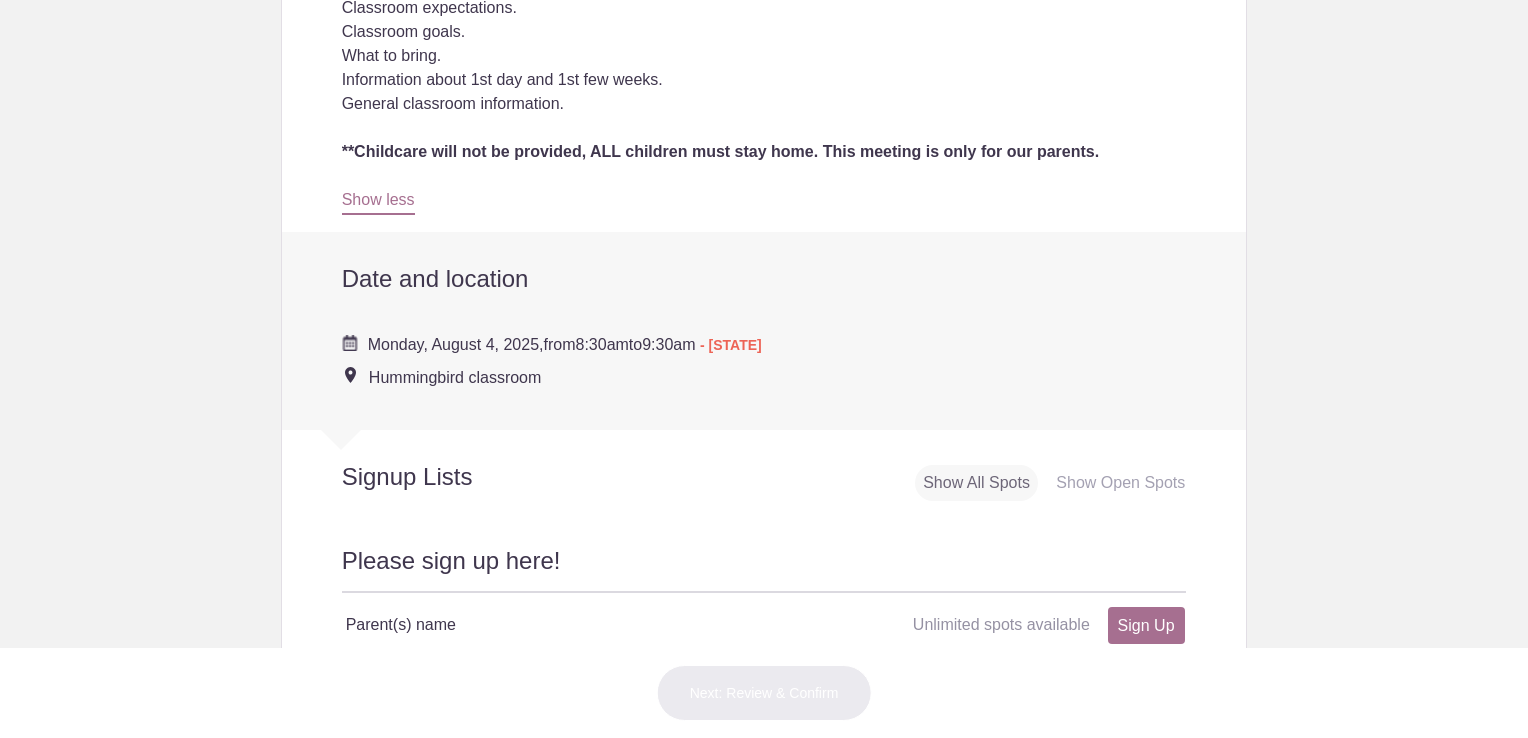 click on "Hummingbird classroom" at bounding box center (455, 377) 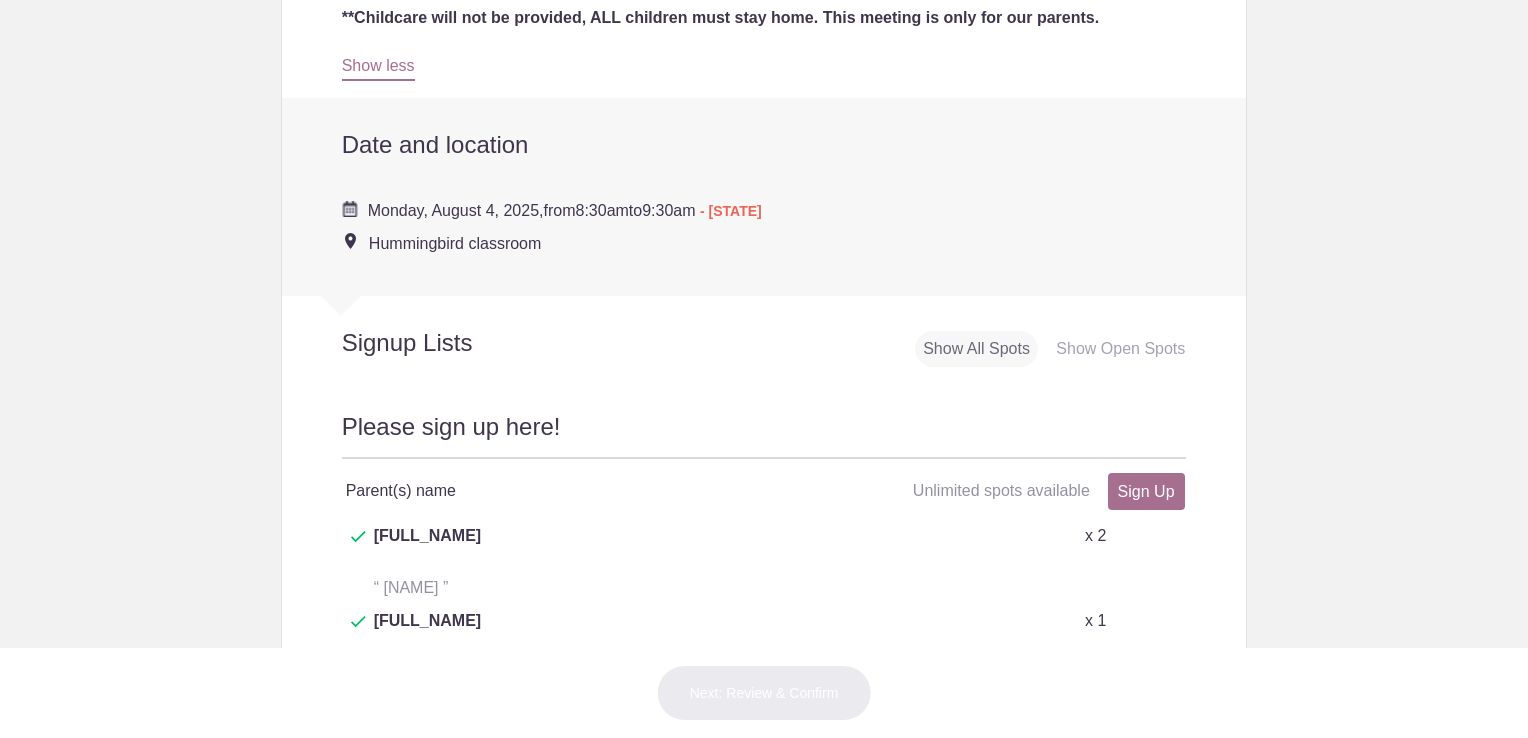 scroll, scrollTop: 750, scrollLeft: 0, axis: vertical 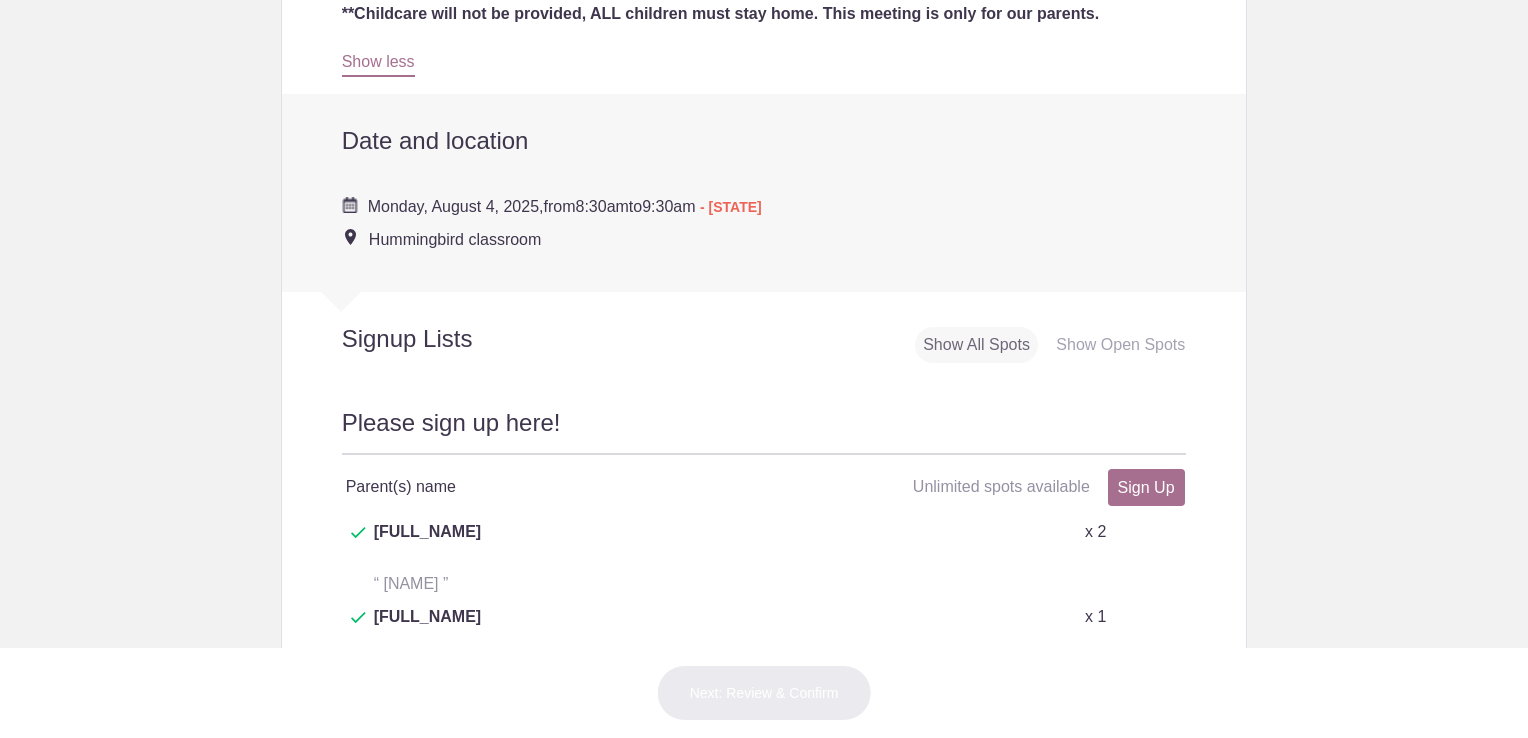 click on "Show Open Spots" at bounding box center [1120, 345] 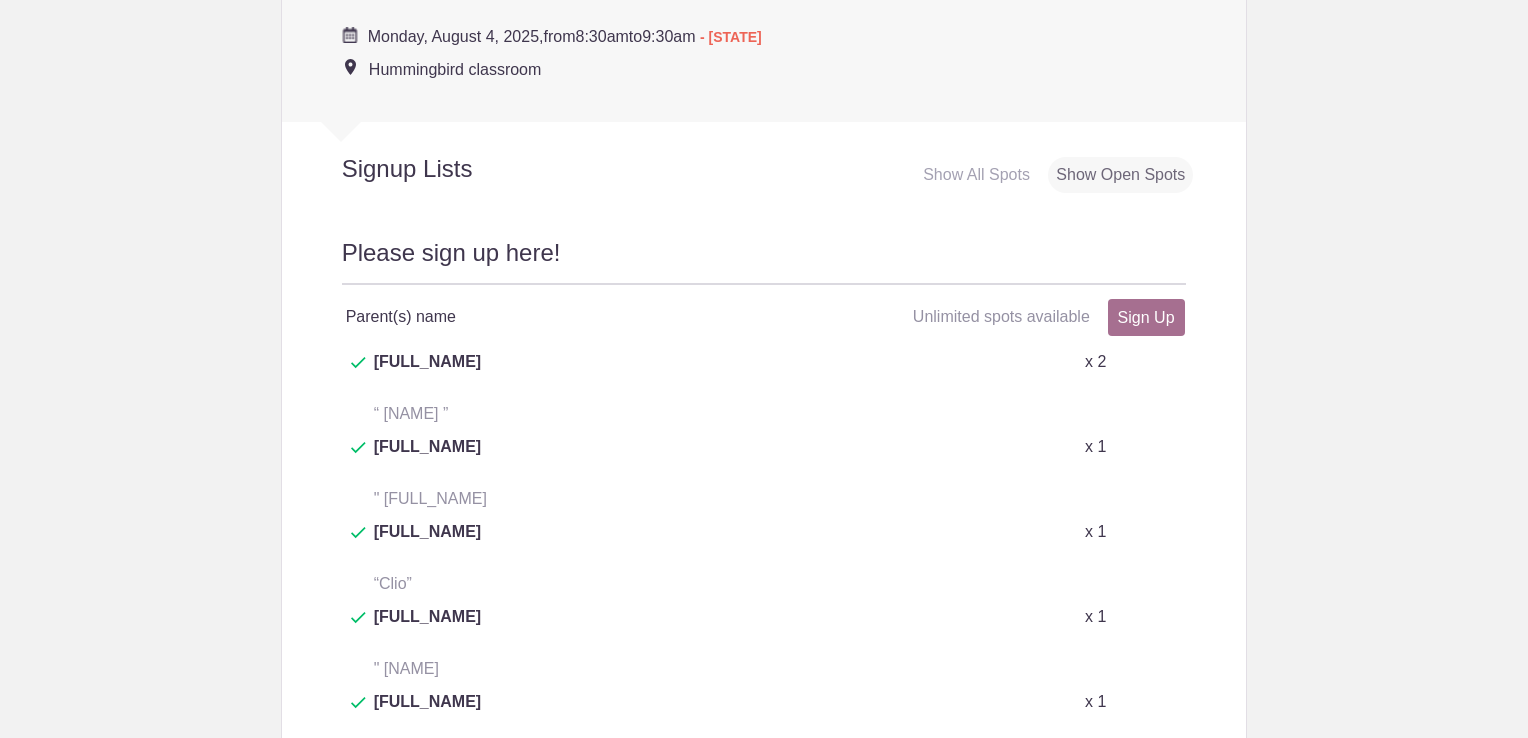 click on "Show All Spots" at bounding box center (976, 175) 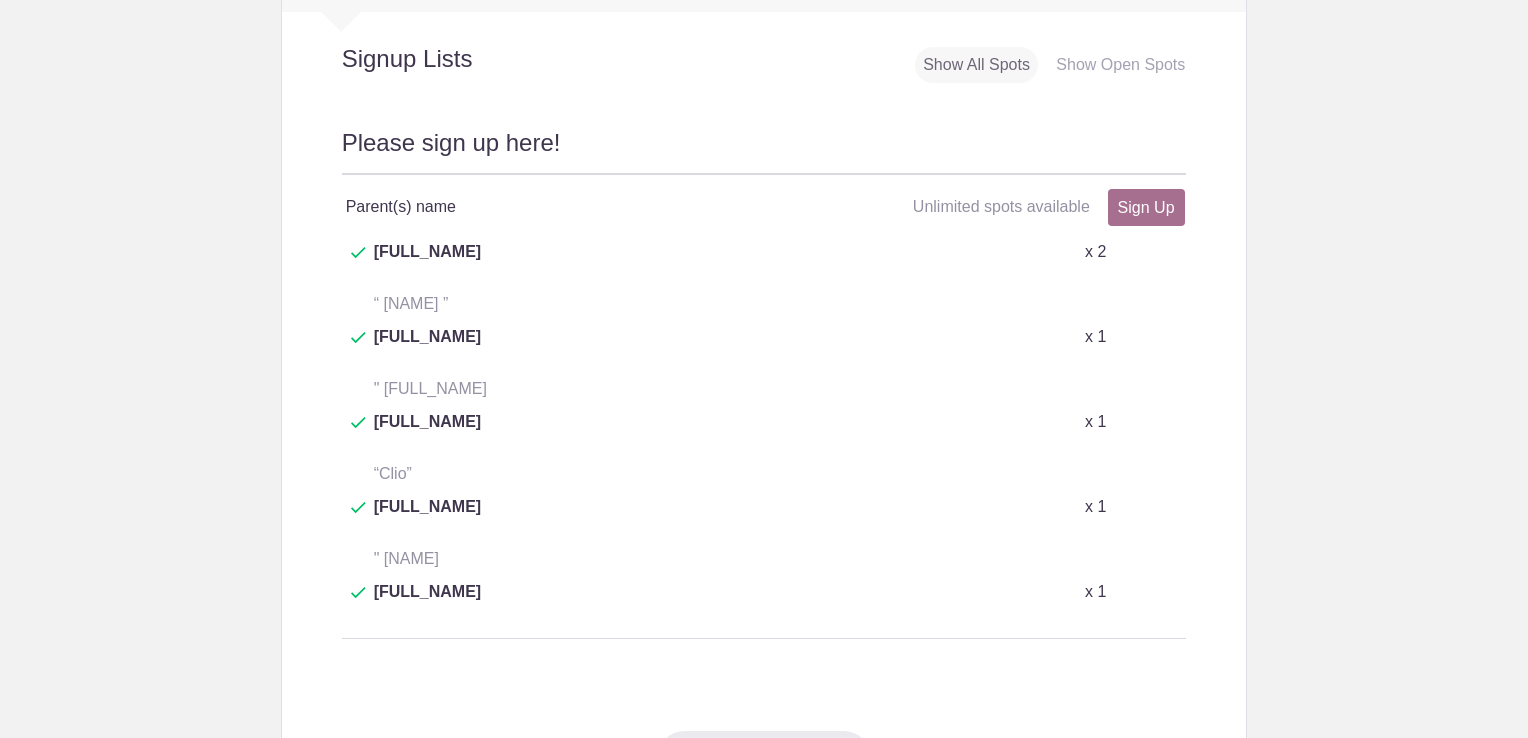 scroll, scrollTop: 868, scrollLeft: 0, axis: vertical 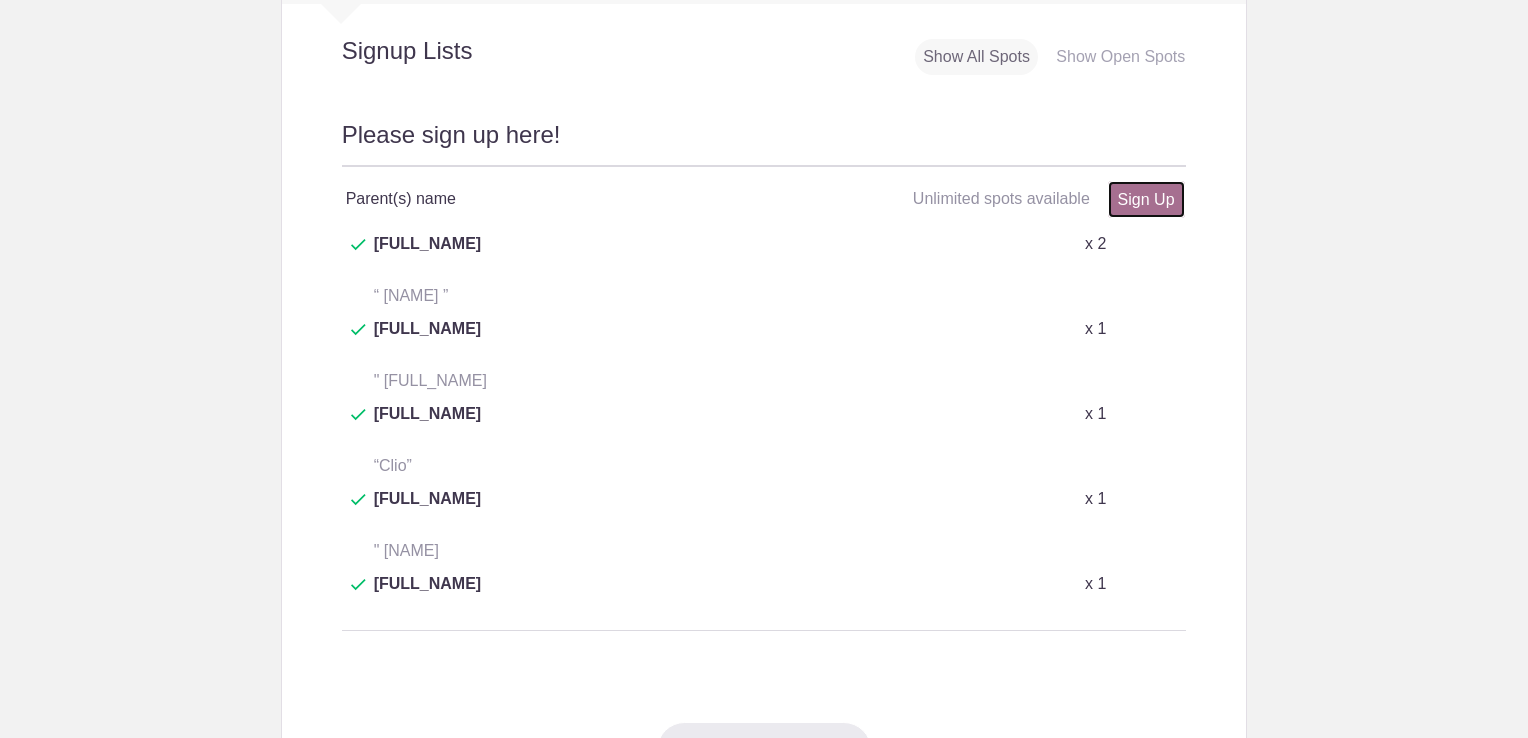 click on "Sign Up" at bounding box center (1146, 199) 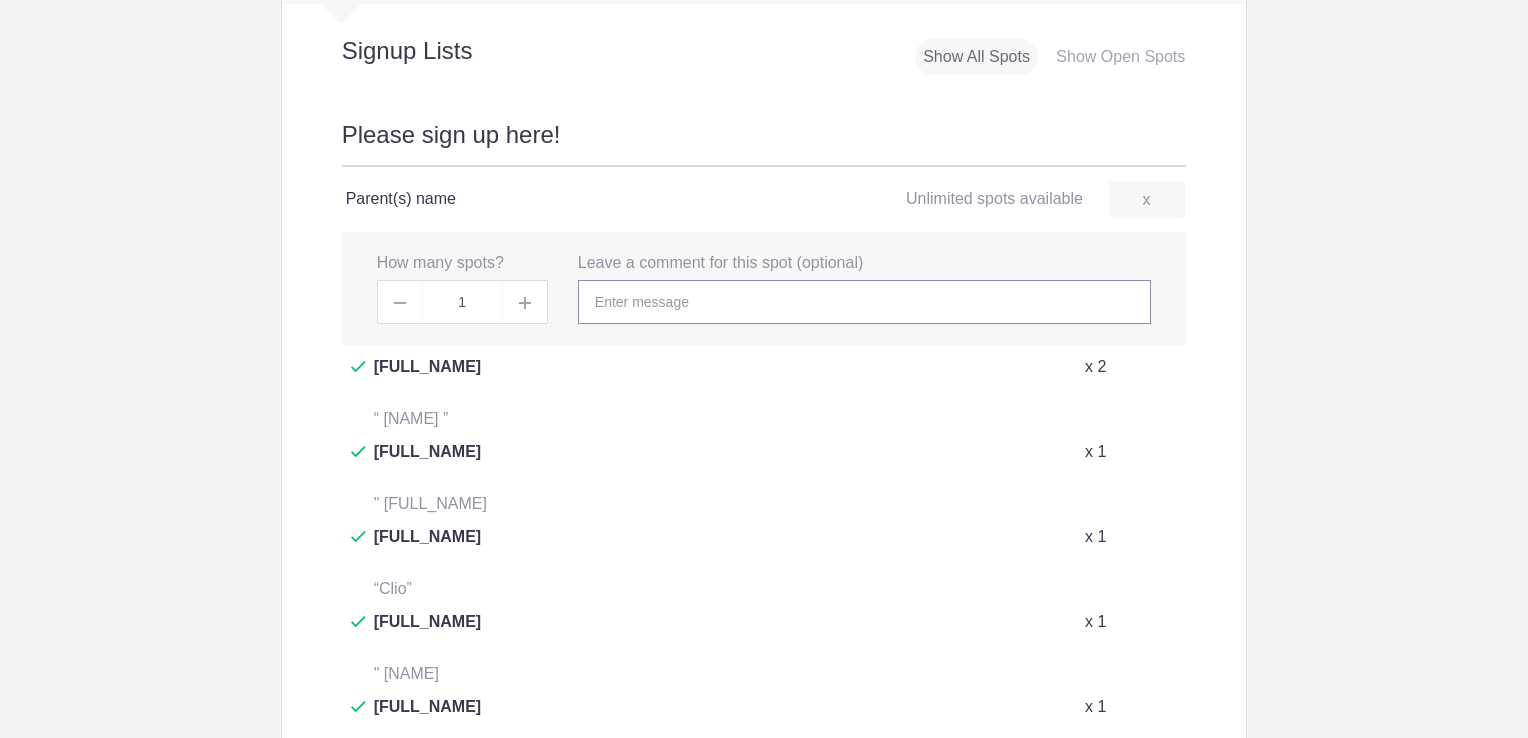 click at bounding box center [864, 302] 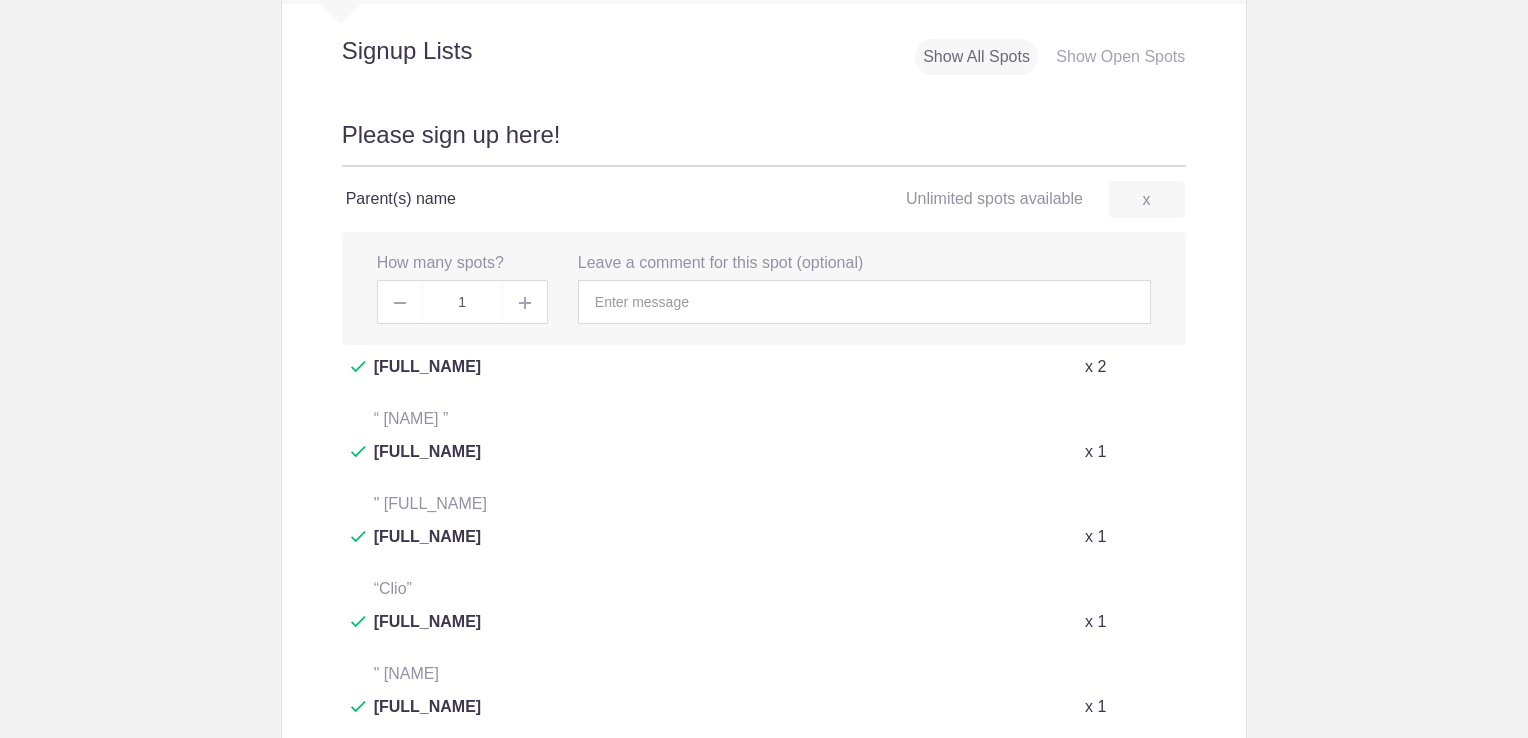 click at bounding box center [525, 303] 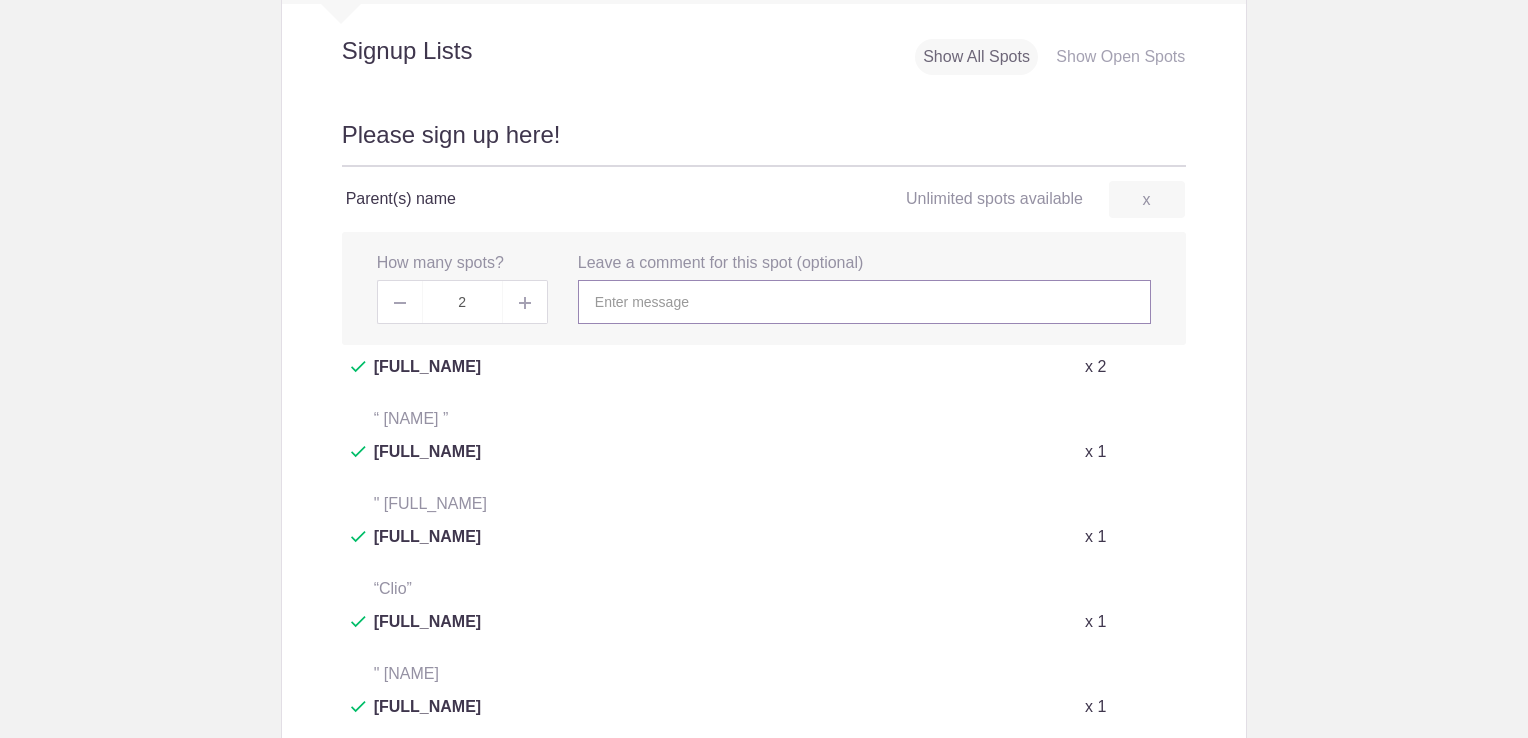 click at bounding box center (864, 302) 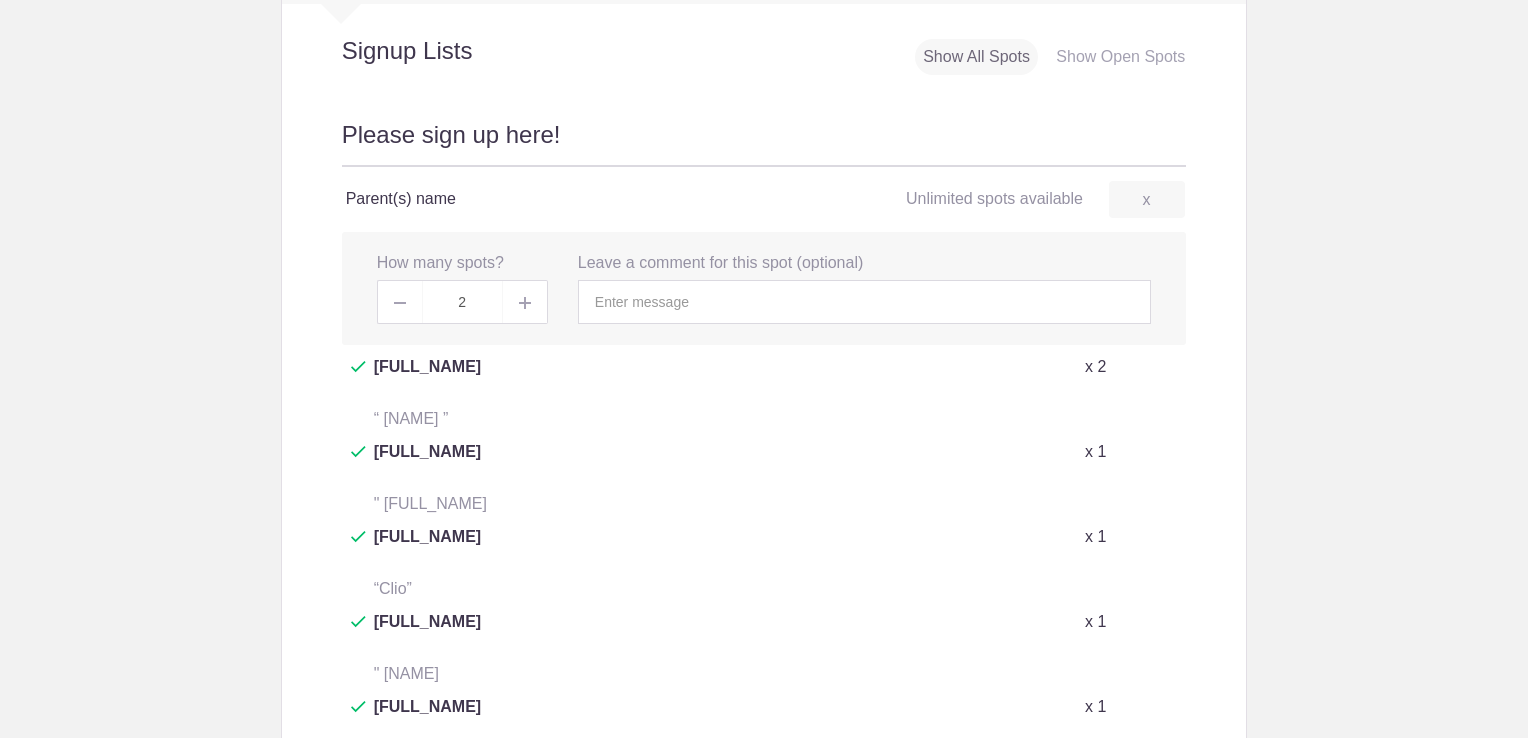 click on "Parent(s) name
Unlimited spots available
Unlimited spots available
Sign Up
x" at bounding box center [764, 199] 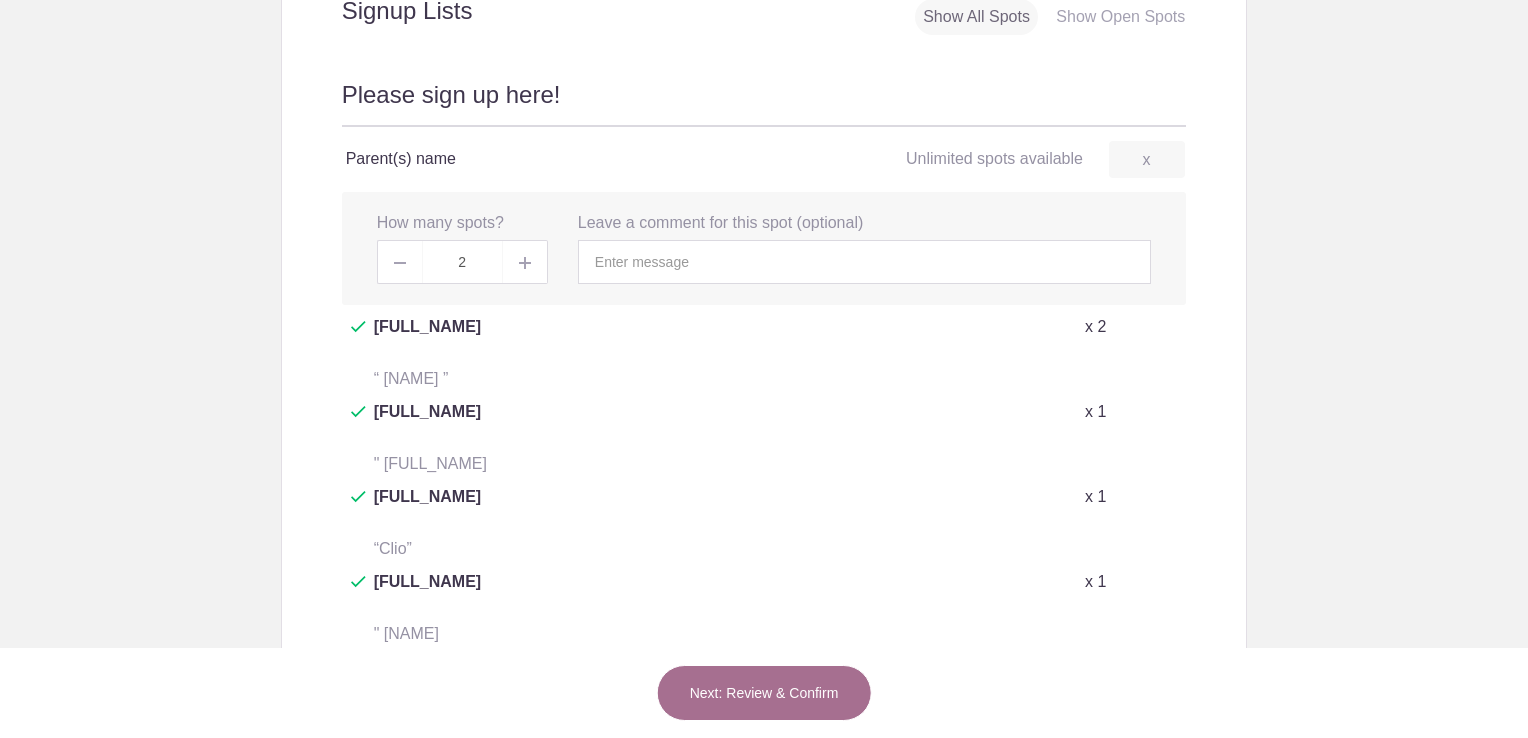 scroll, scrollTop: 908, scrollLeft: 0, axis: vertical 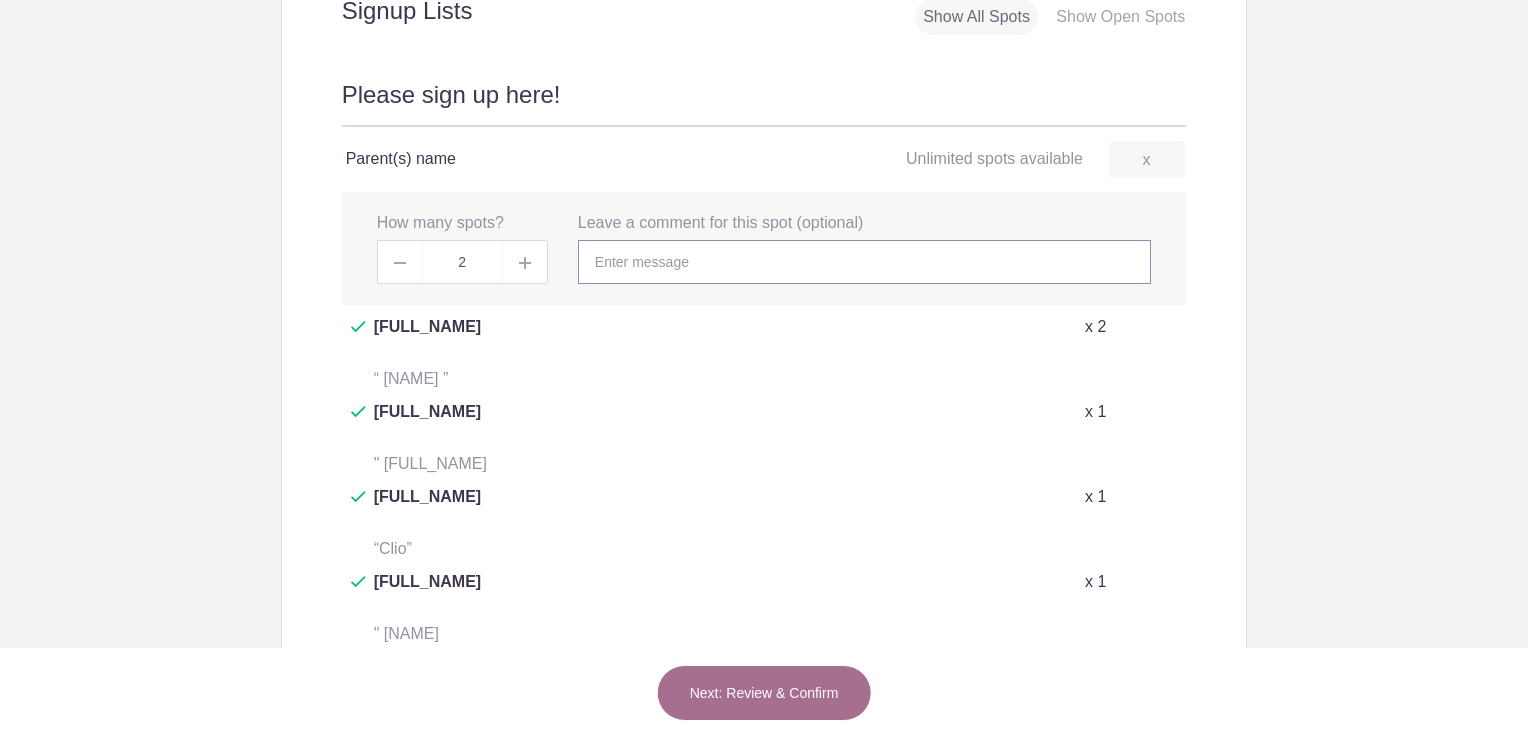 click at bounding box center (864, 262) 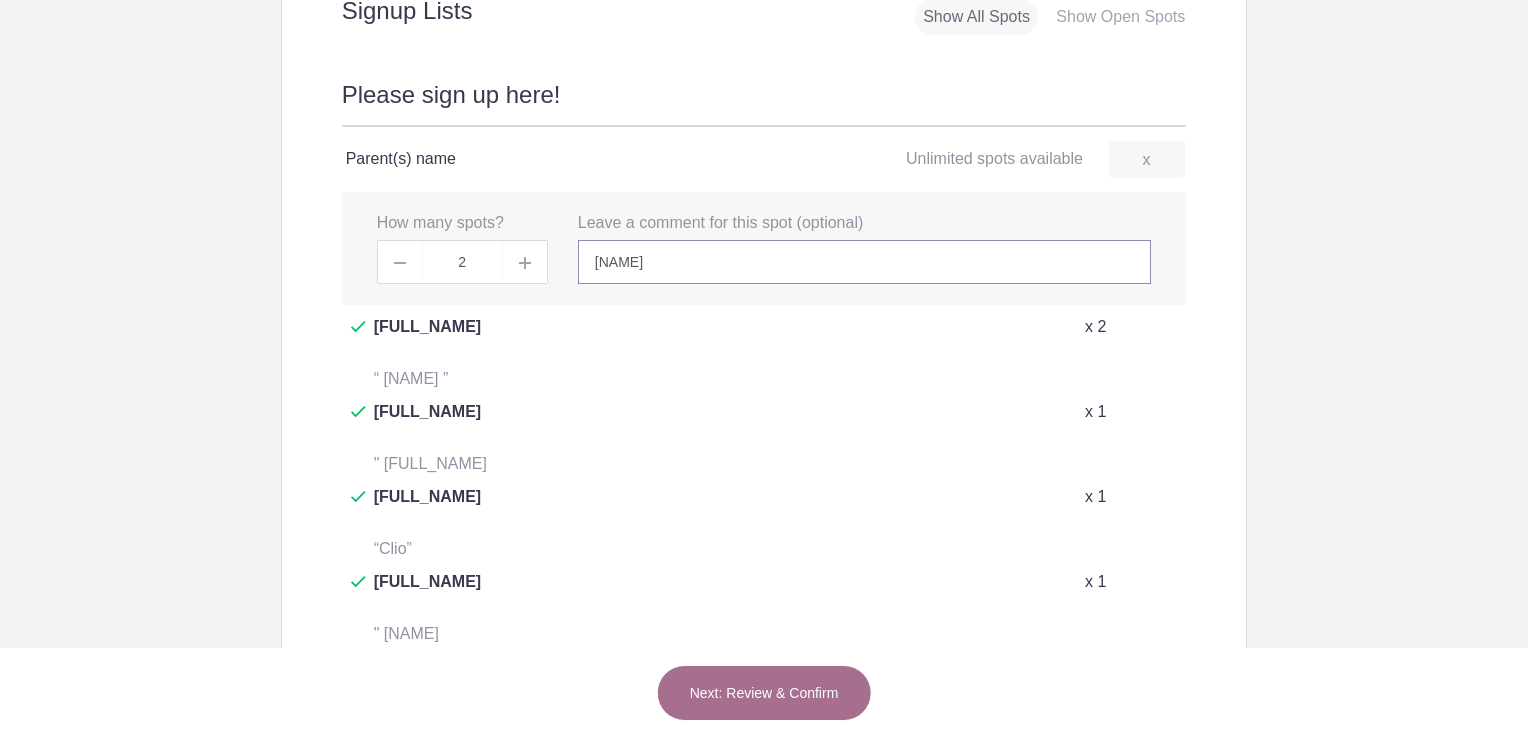 type on "[NAME]" 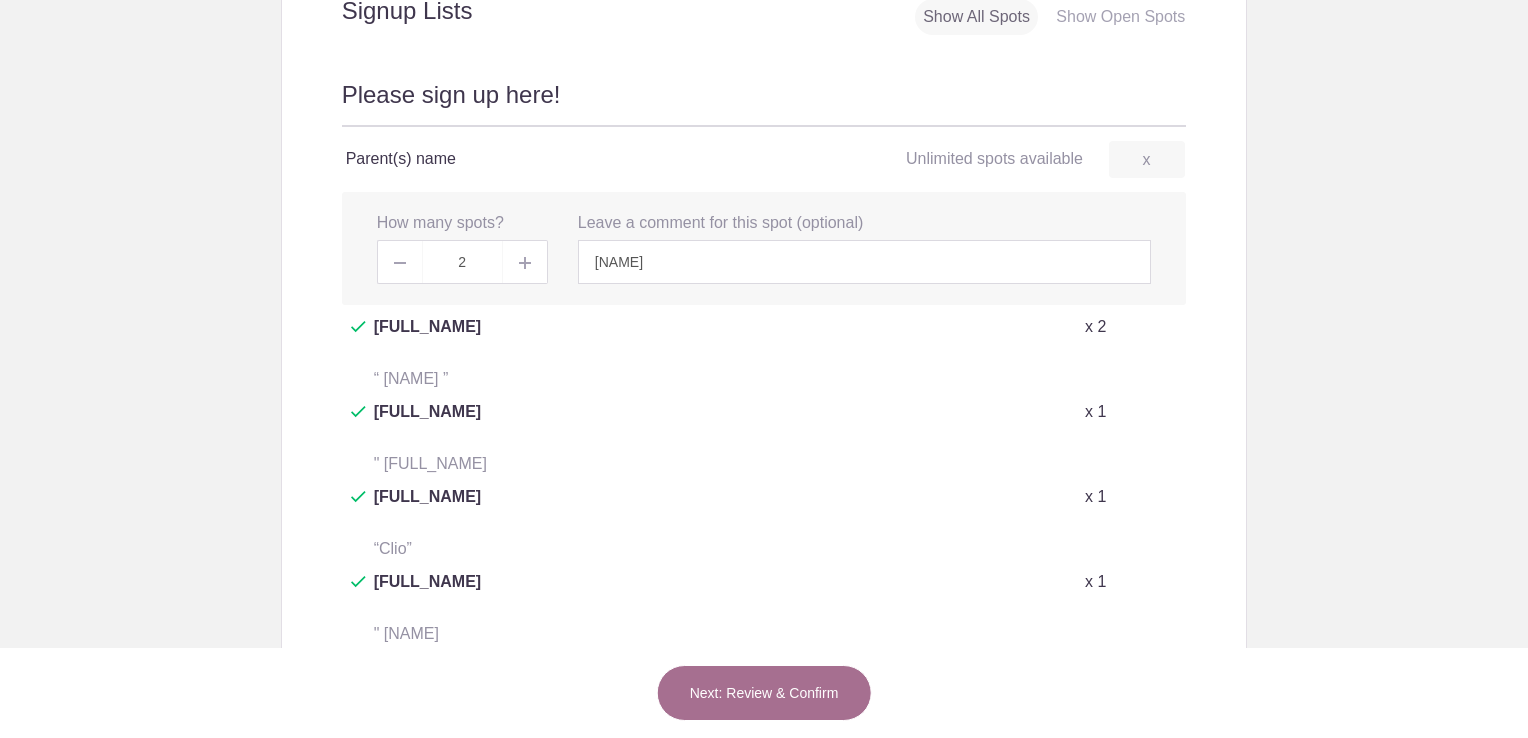 click on "Next: Review & Confirm" at bounding box center (764, 693) 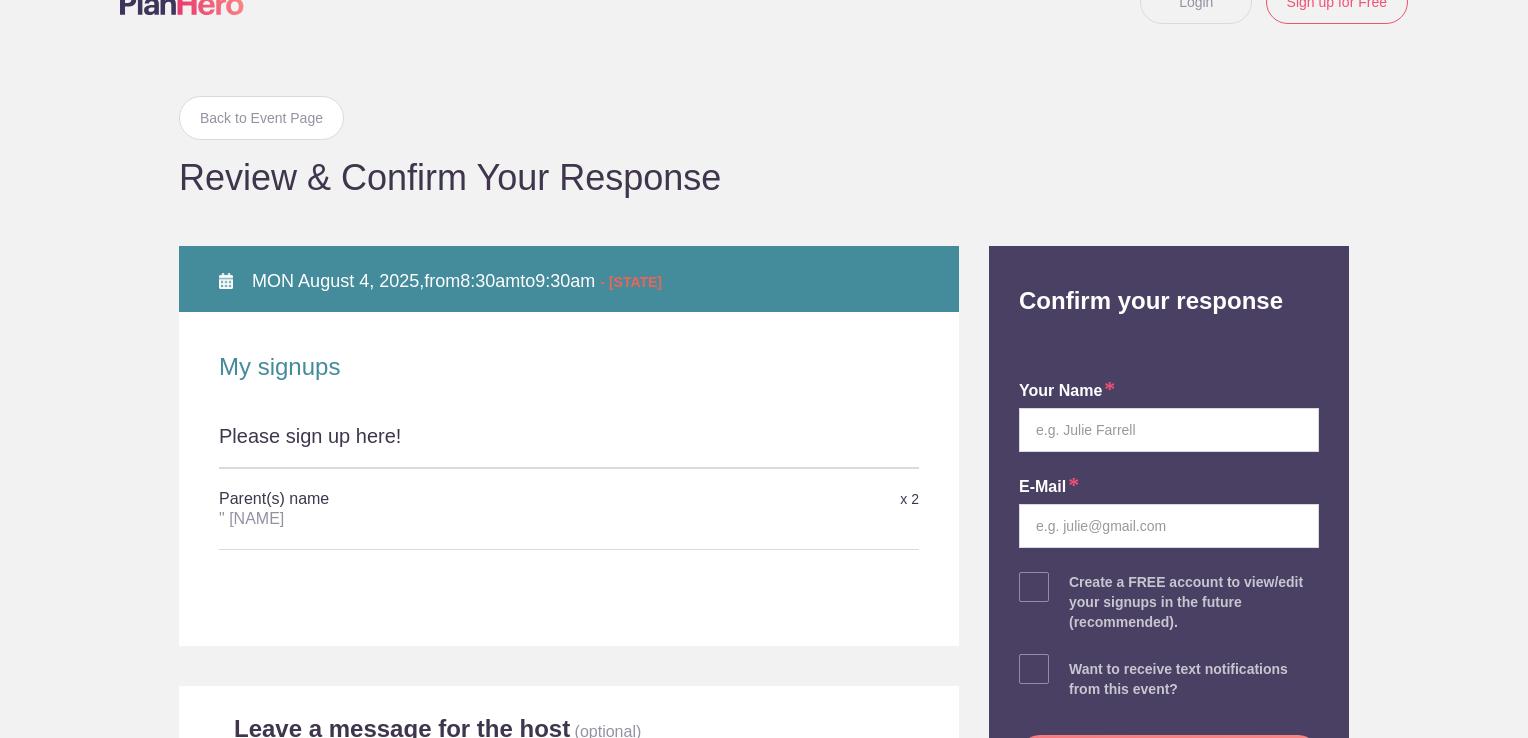 scroll, scrollTop: 63, scrollLeft: 0, axis: vertical 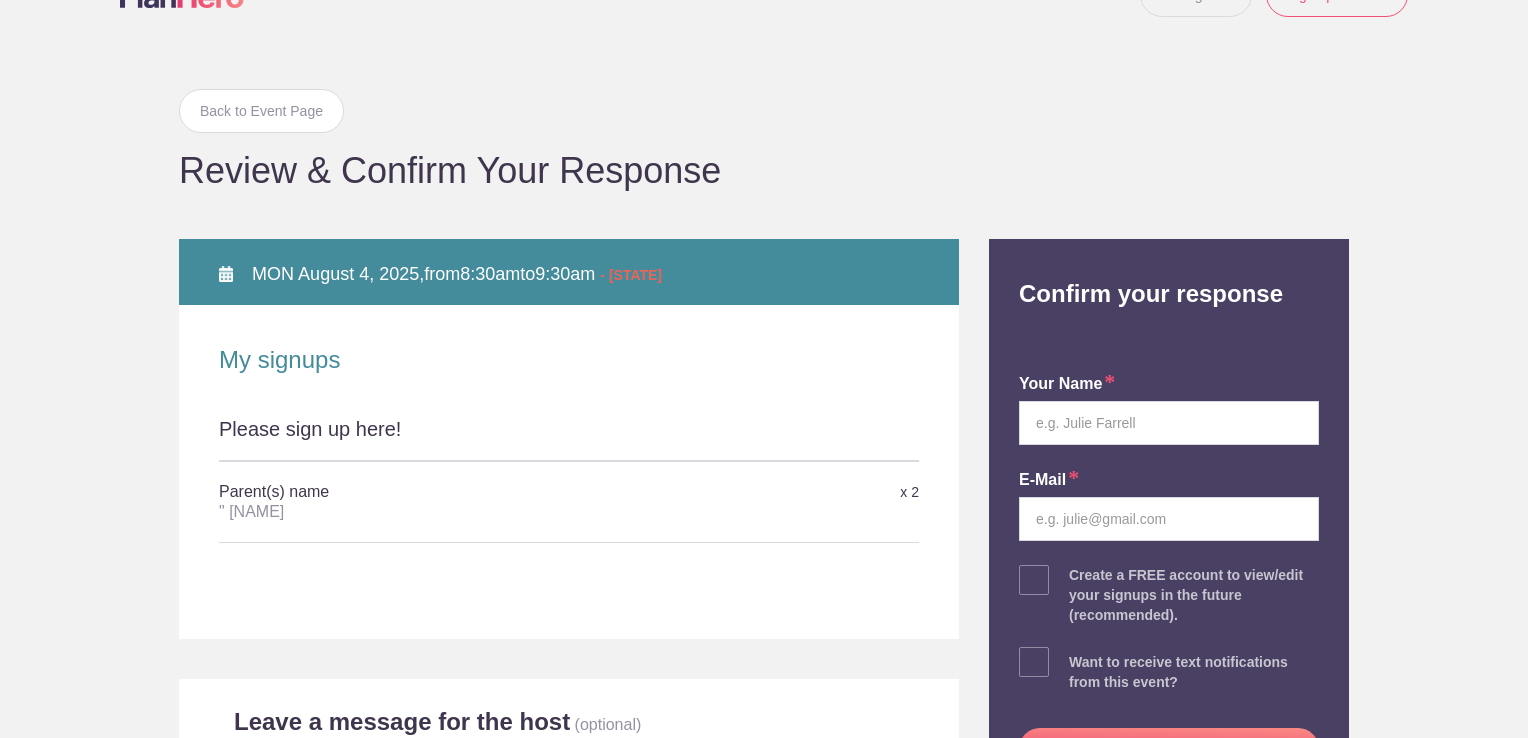 click on "Parent(s) name
“ [NAME] ”" at bounding box center [452, 502] 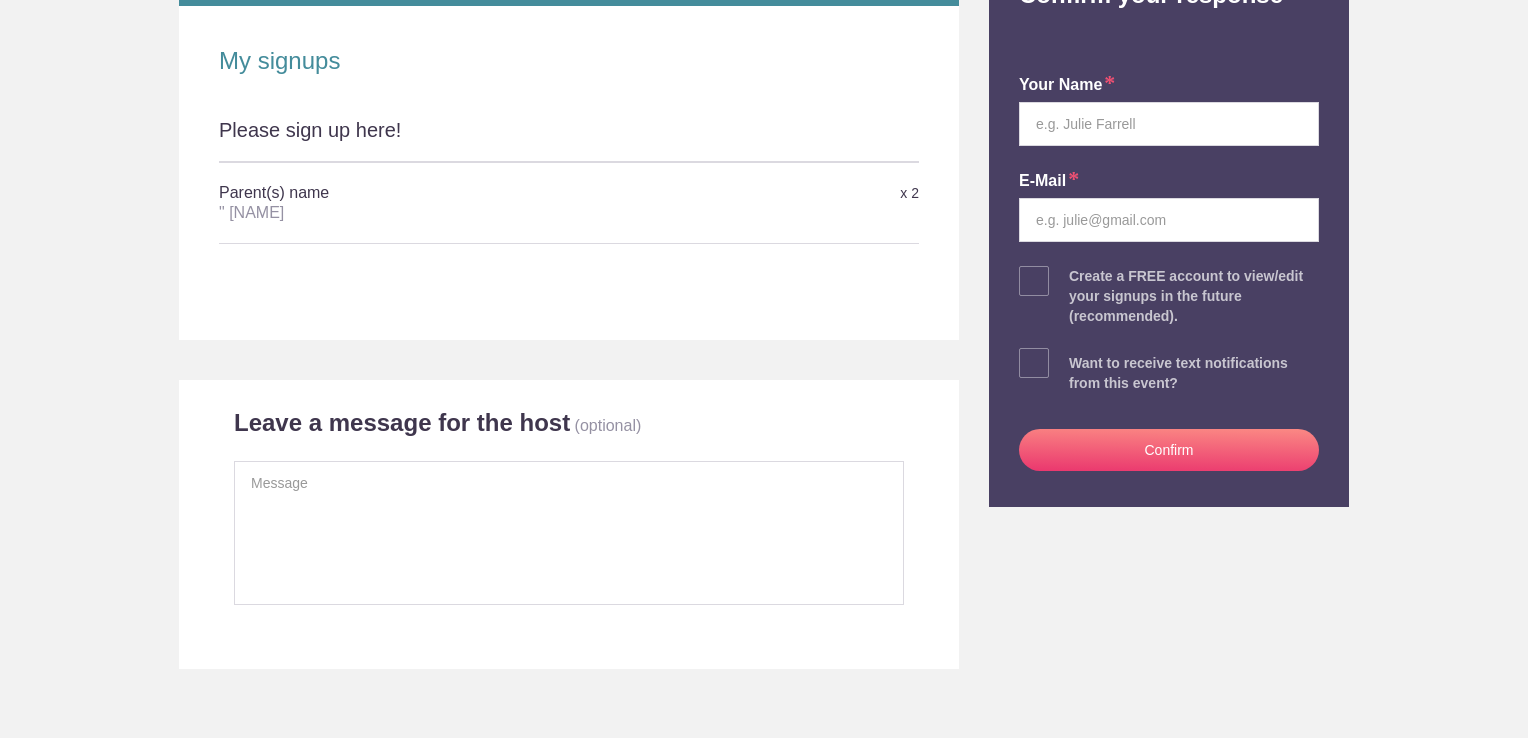 scroll, scrollTop: 0, scrollLeft: 0, axis: both 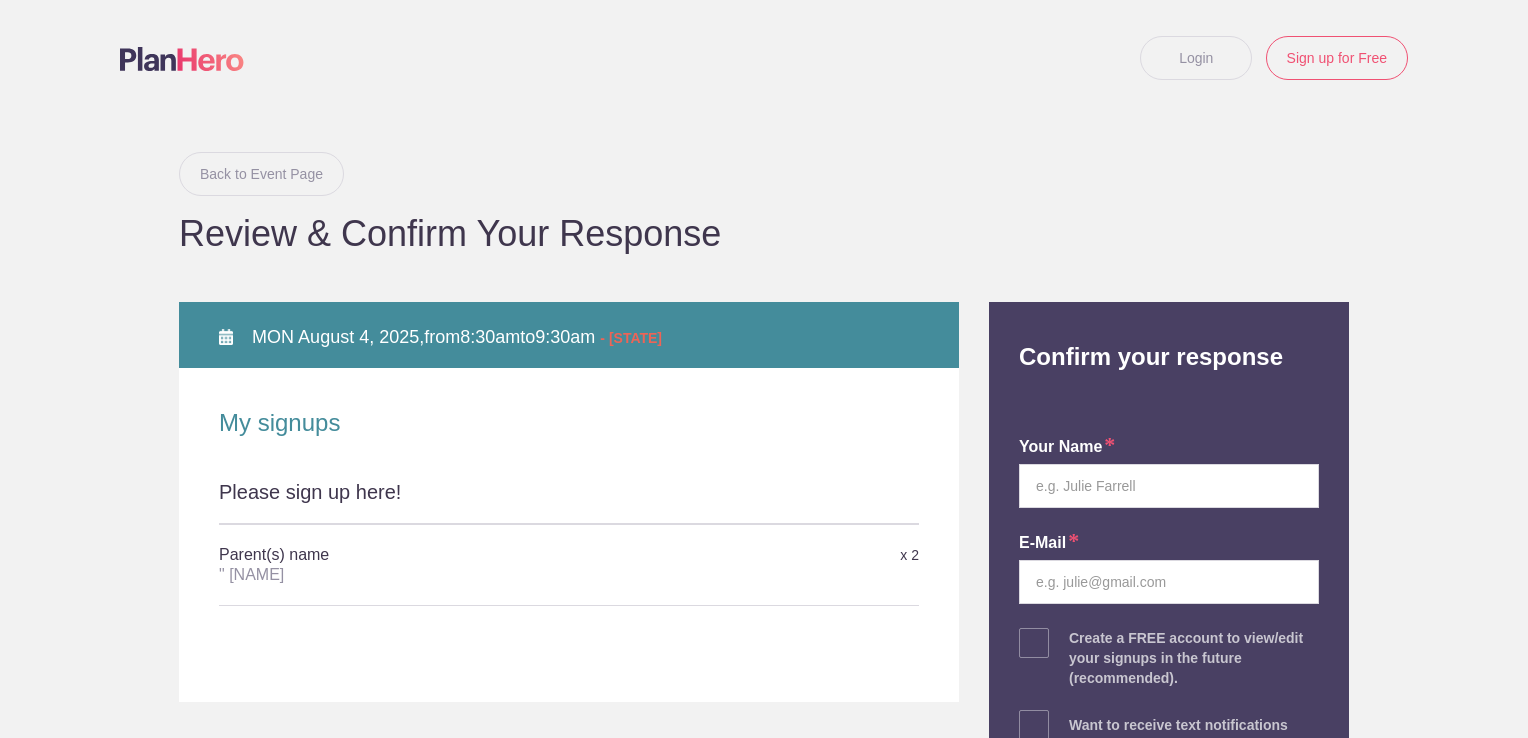 click on "Back to Event Page" at bounding box center [261, 174] 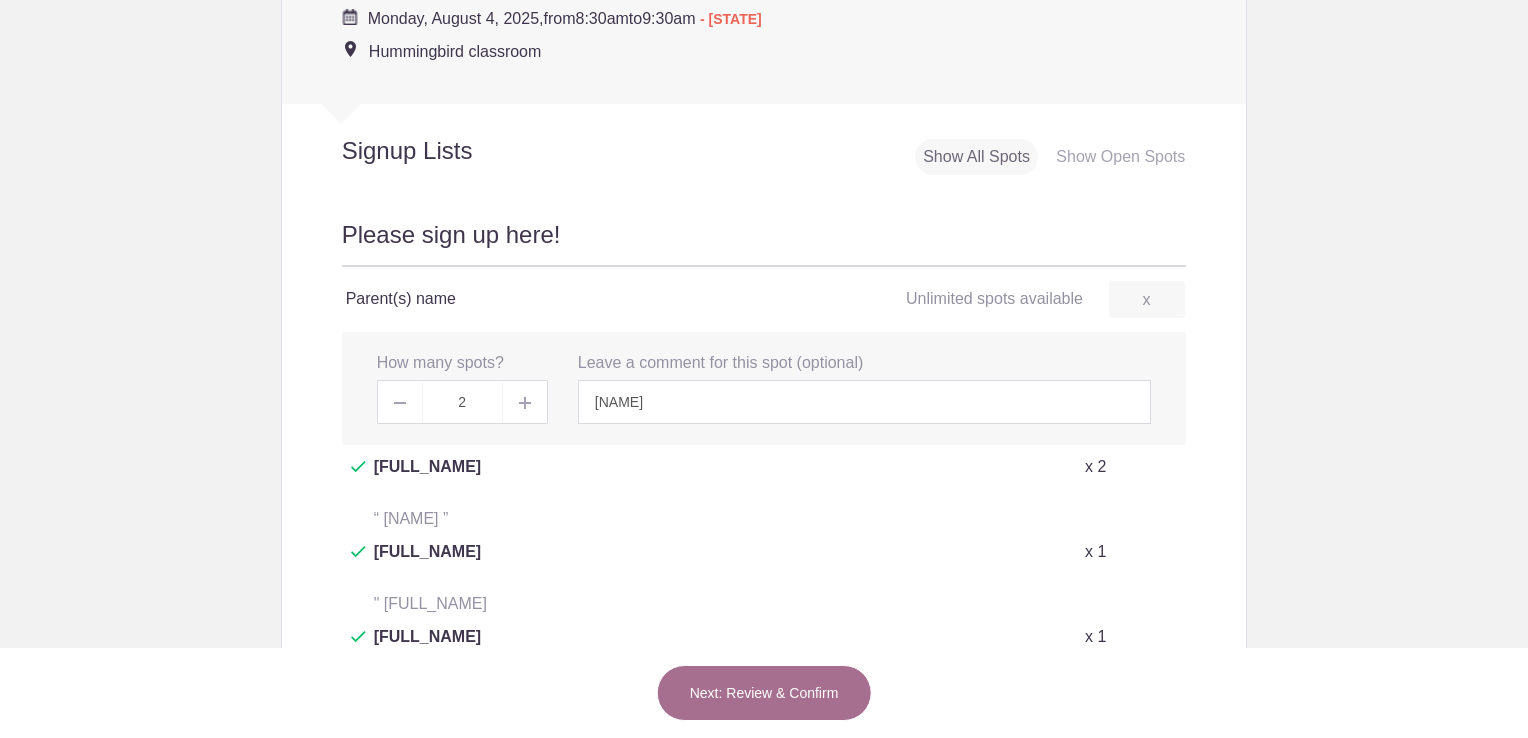 scroll, scrollTop: 768, scrollLeft: 0, axis: vertical 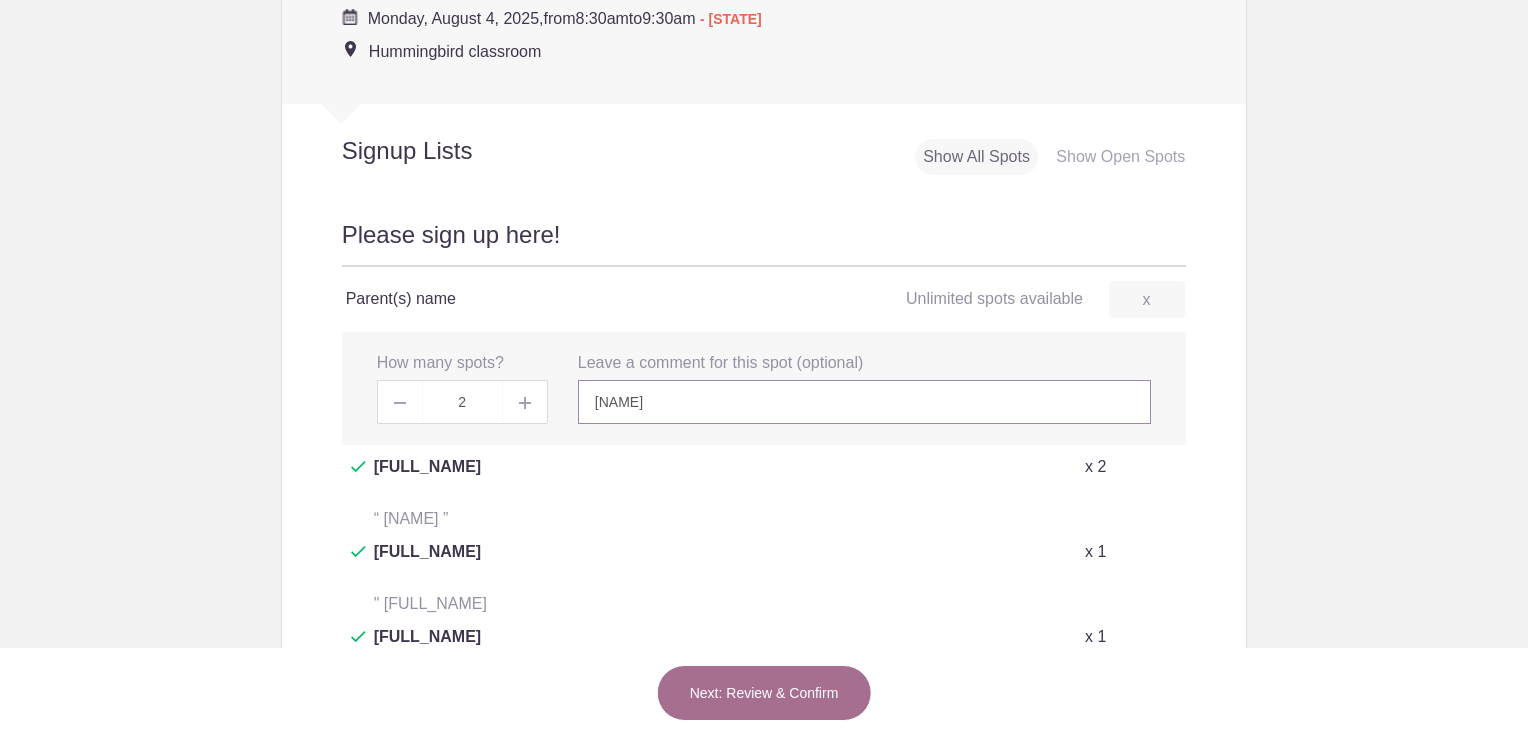 click on "[NAME]" at bounding box center [864, 402] 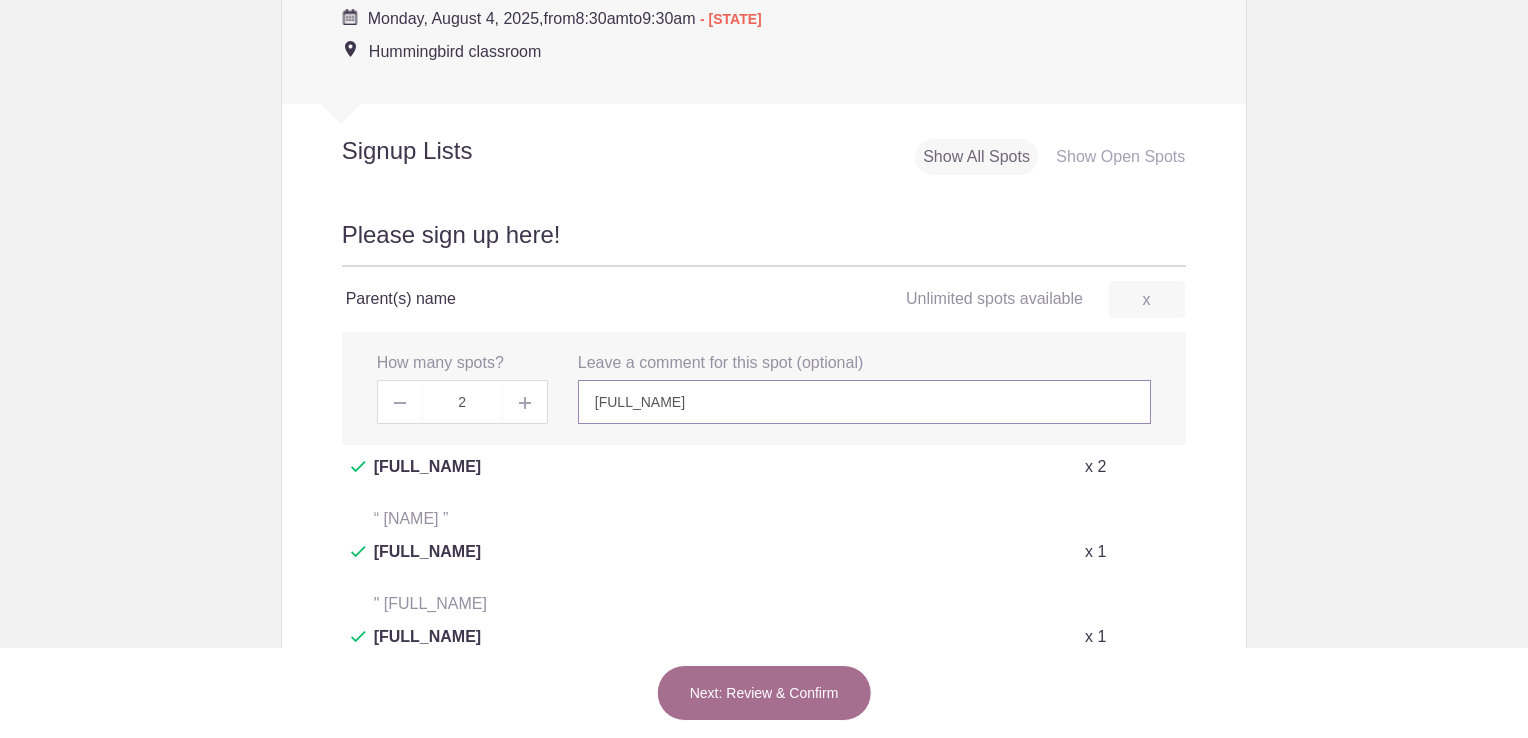 type on "[FULL_NAME]" 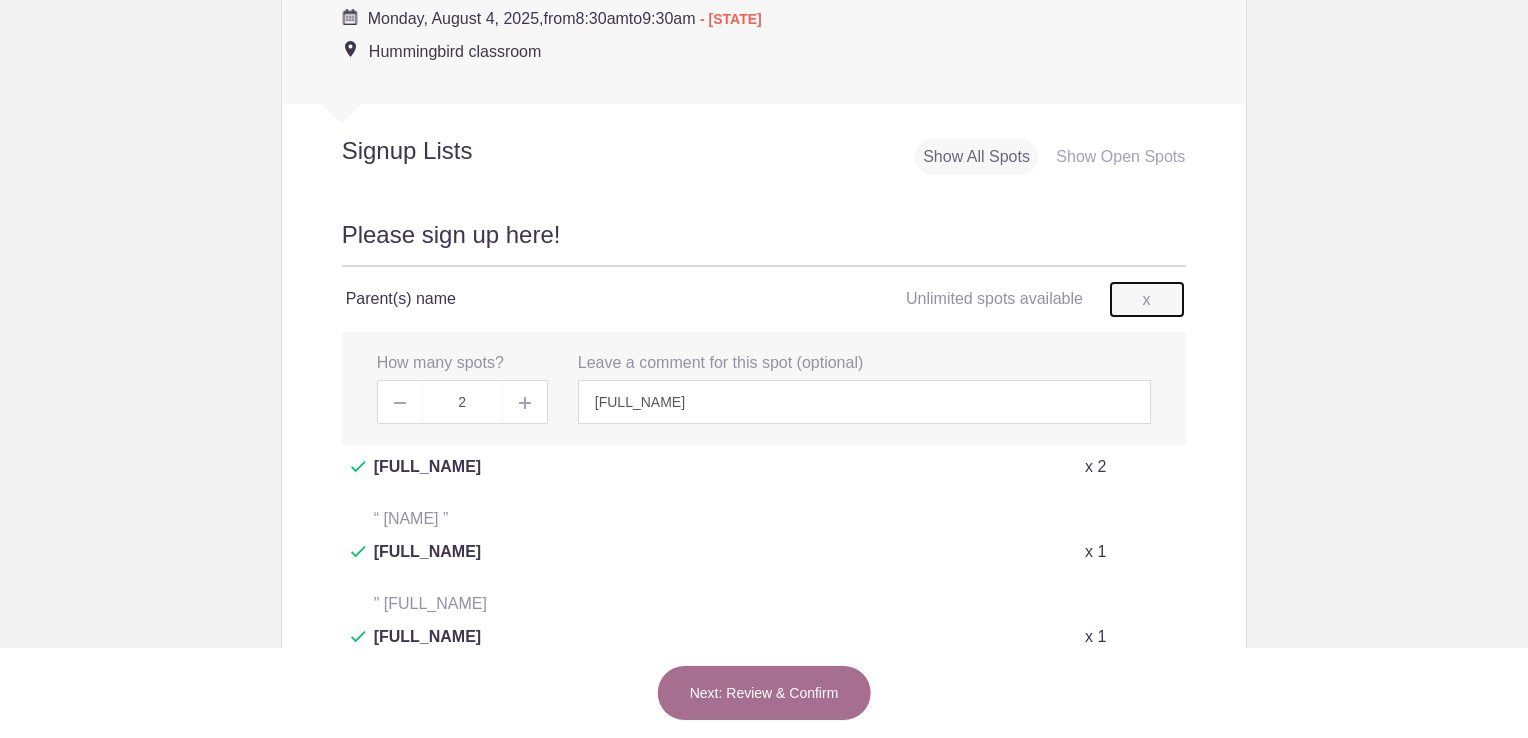 click on "x" at bounding box center [1147, 299] 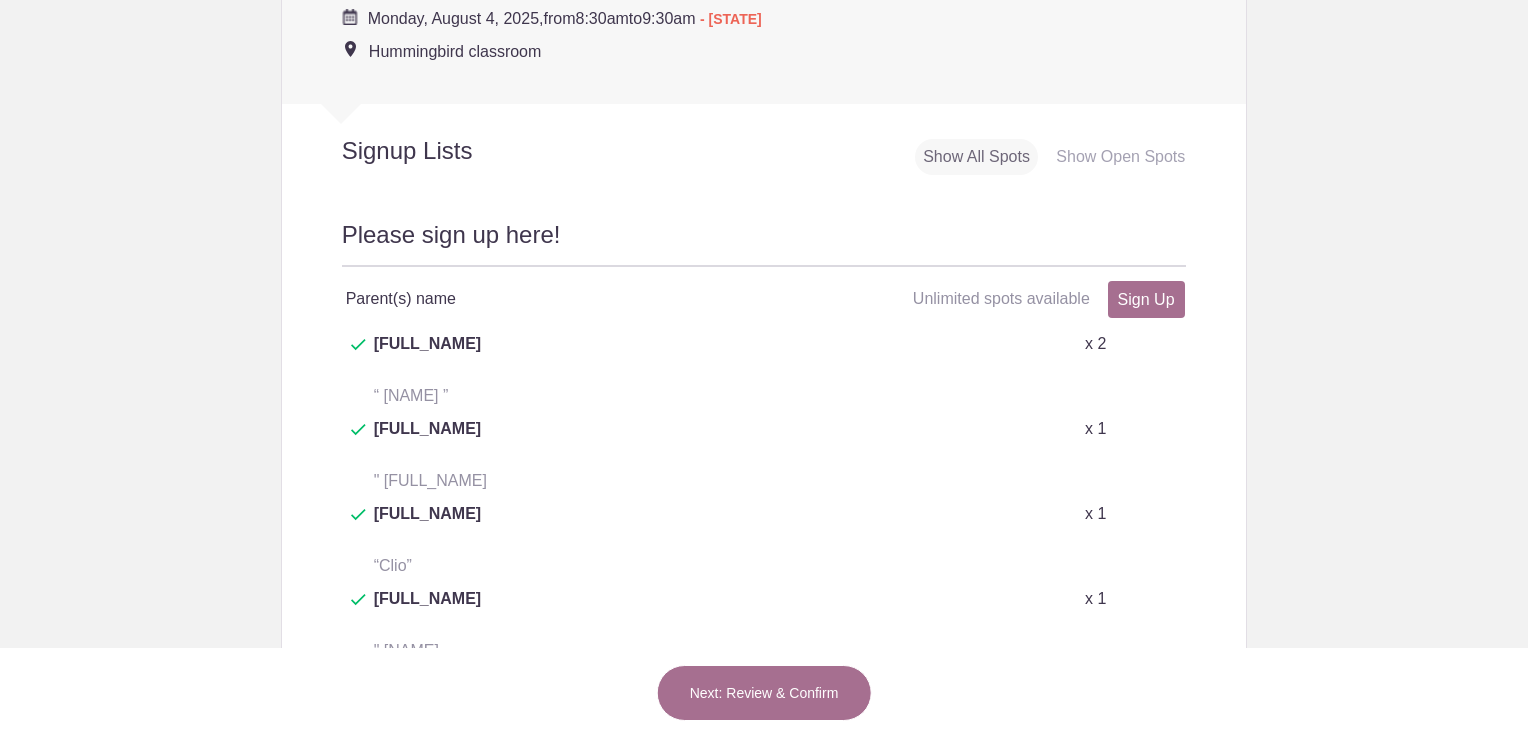 click on "Person's Name
Person's E-mail
Leave a comment for this spot (optional)
[NAME]
To save these changes, please click the Review & Confirm button at the bottom of the page.
[FIRST] [LAST]
x  2
“ [NAME] ”
[FIRST] [LAST]
x  1
“ [FULL_NAME] ”
[FIRST] [LAST]
x  1
“ [NAME] ”
[FIRST] [LAST]
x  1
“ [NAME] ”
[FIRST] [LAST]
x  1" at bounding box center (764, 495) 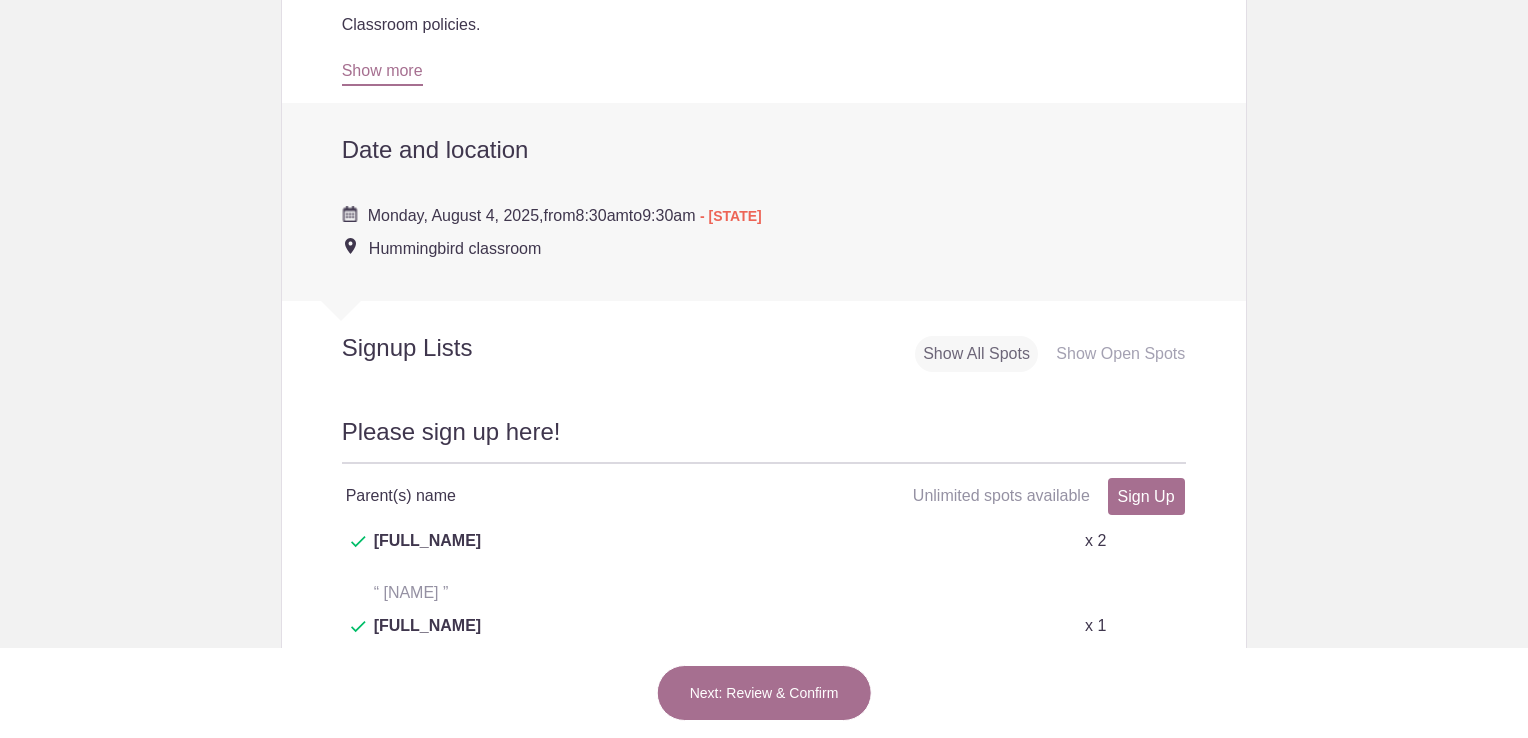 scroll, scrollTop: 568, scrollLeft: 0, axis: vertical 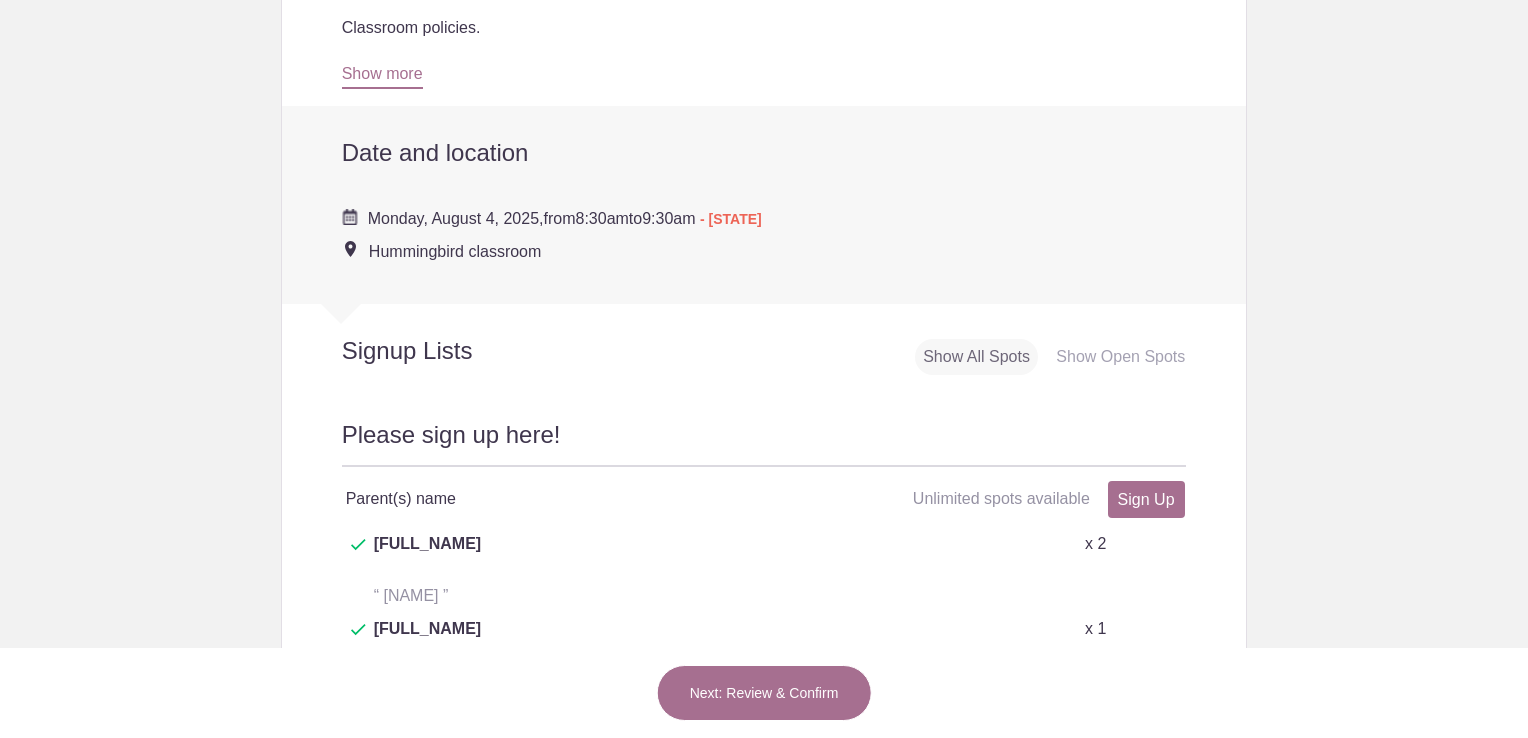 click on "Monday, August  4, 2025,
from
8:30am
to
9:30am
- [STATE]
Hummingbird classroom" at bounding box center (764, 226) 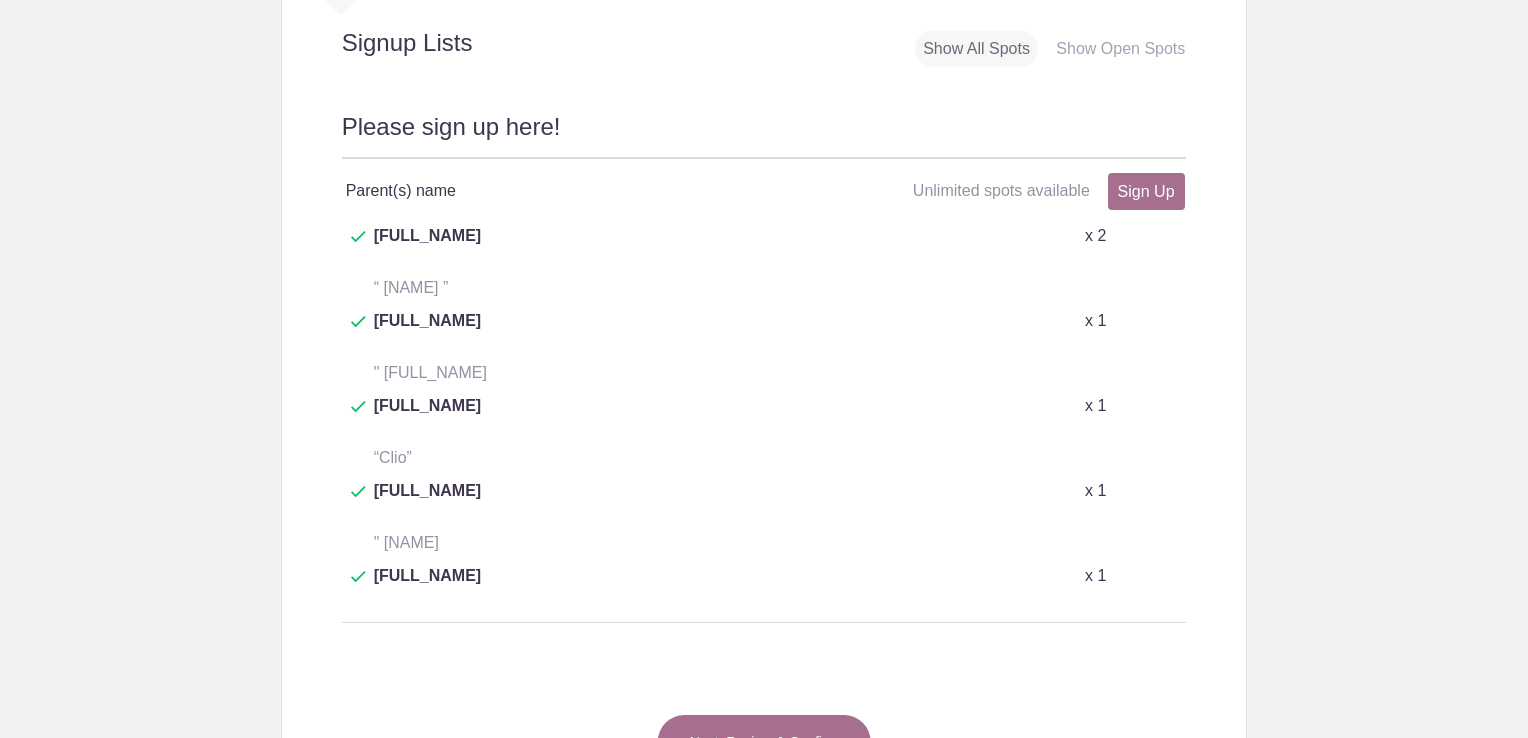 scroll, scrollTop: 904, scrollLeft: 0, axis: vertical 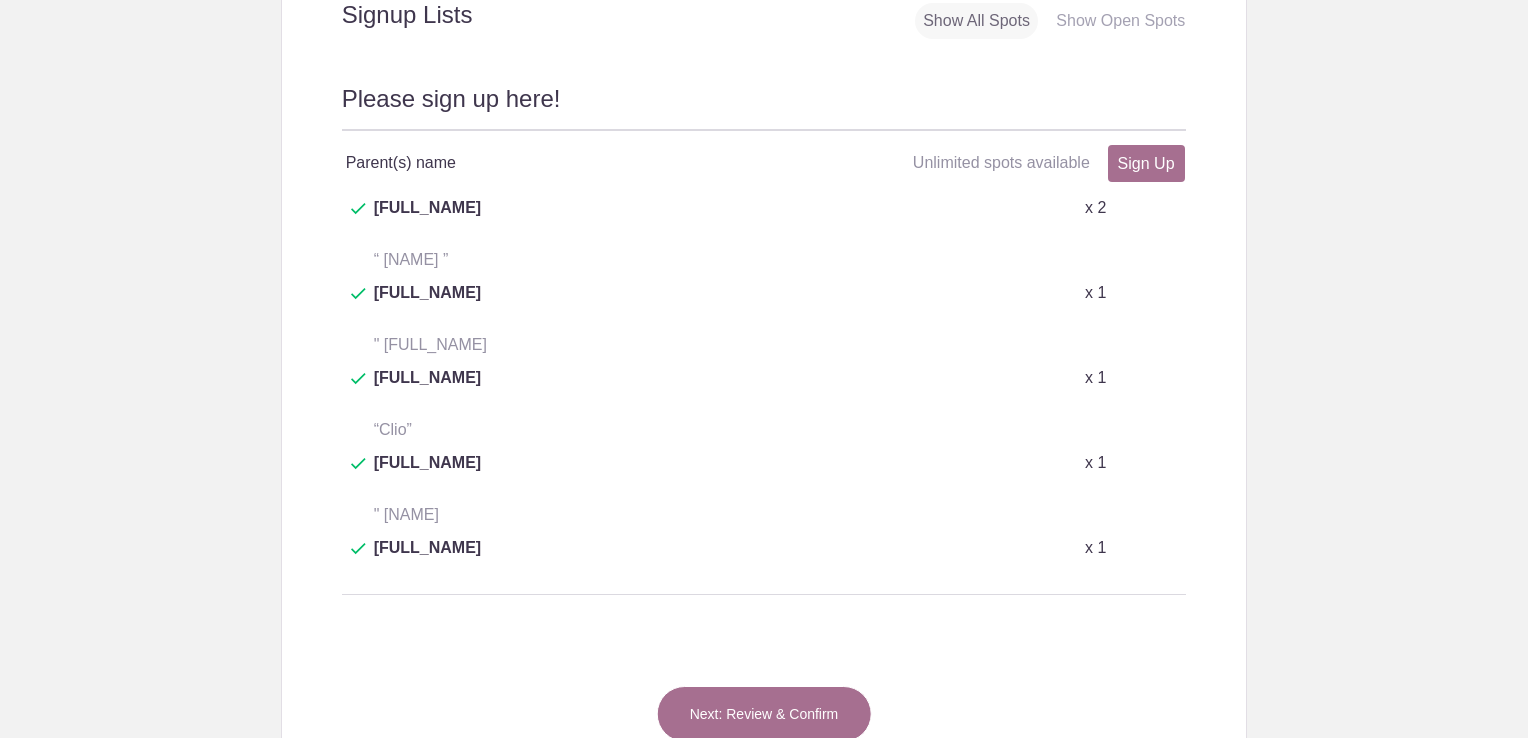 click on "Parent(s) name
Unlimited spots available
Unlimited spots available
Sign Up
x" at bounding box center (764, 163) 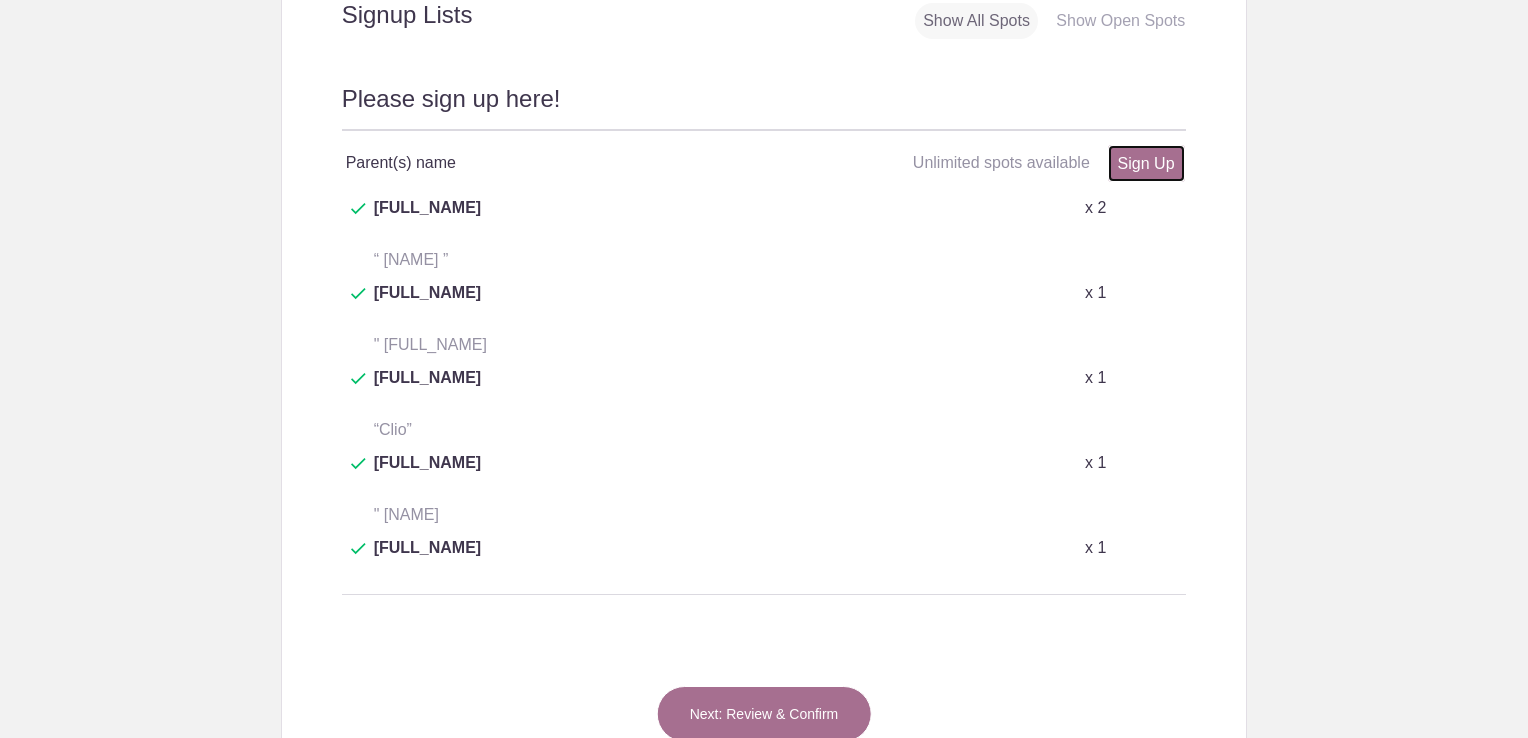 click on "Sign Up" at bounding box center (1146, 163) 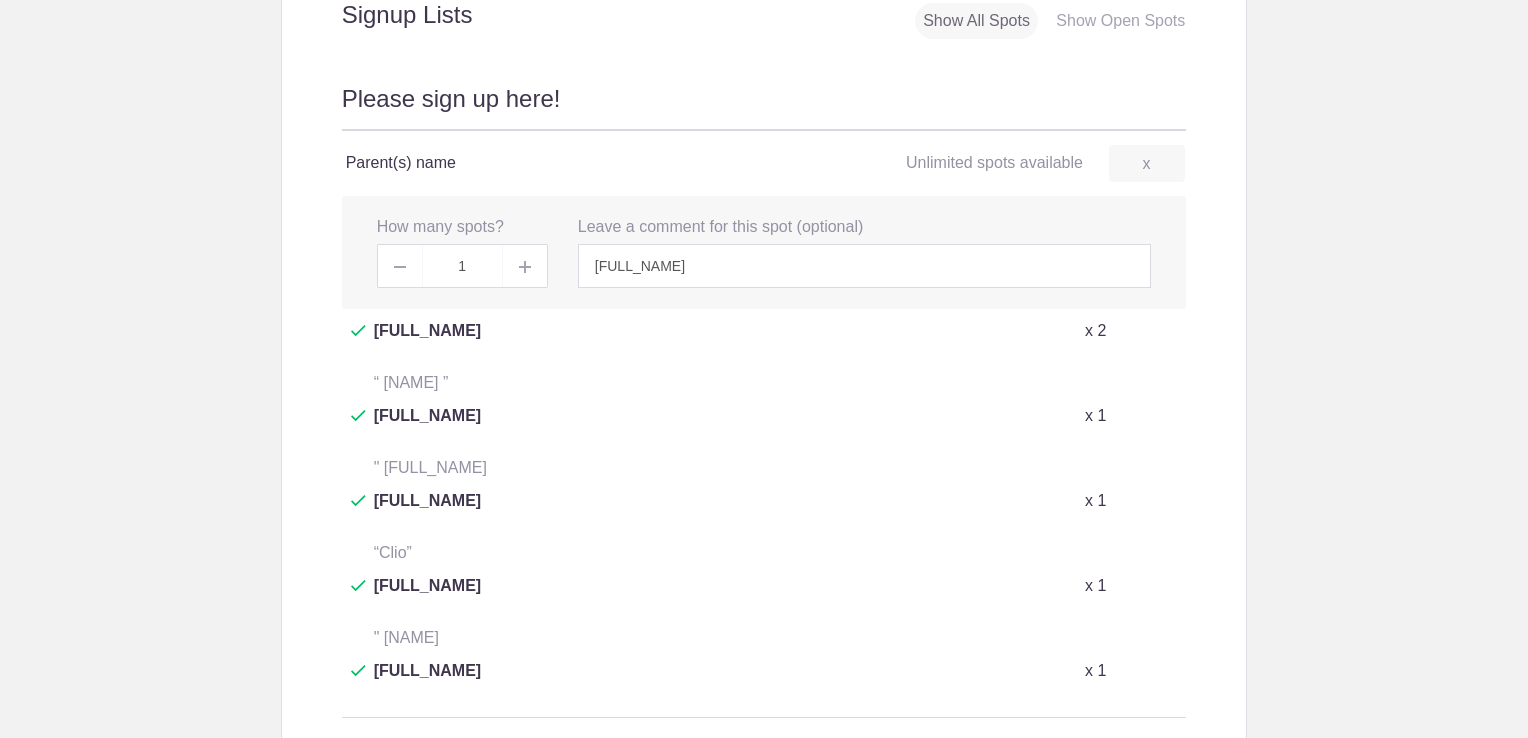 click at bounding box center (525, 266) 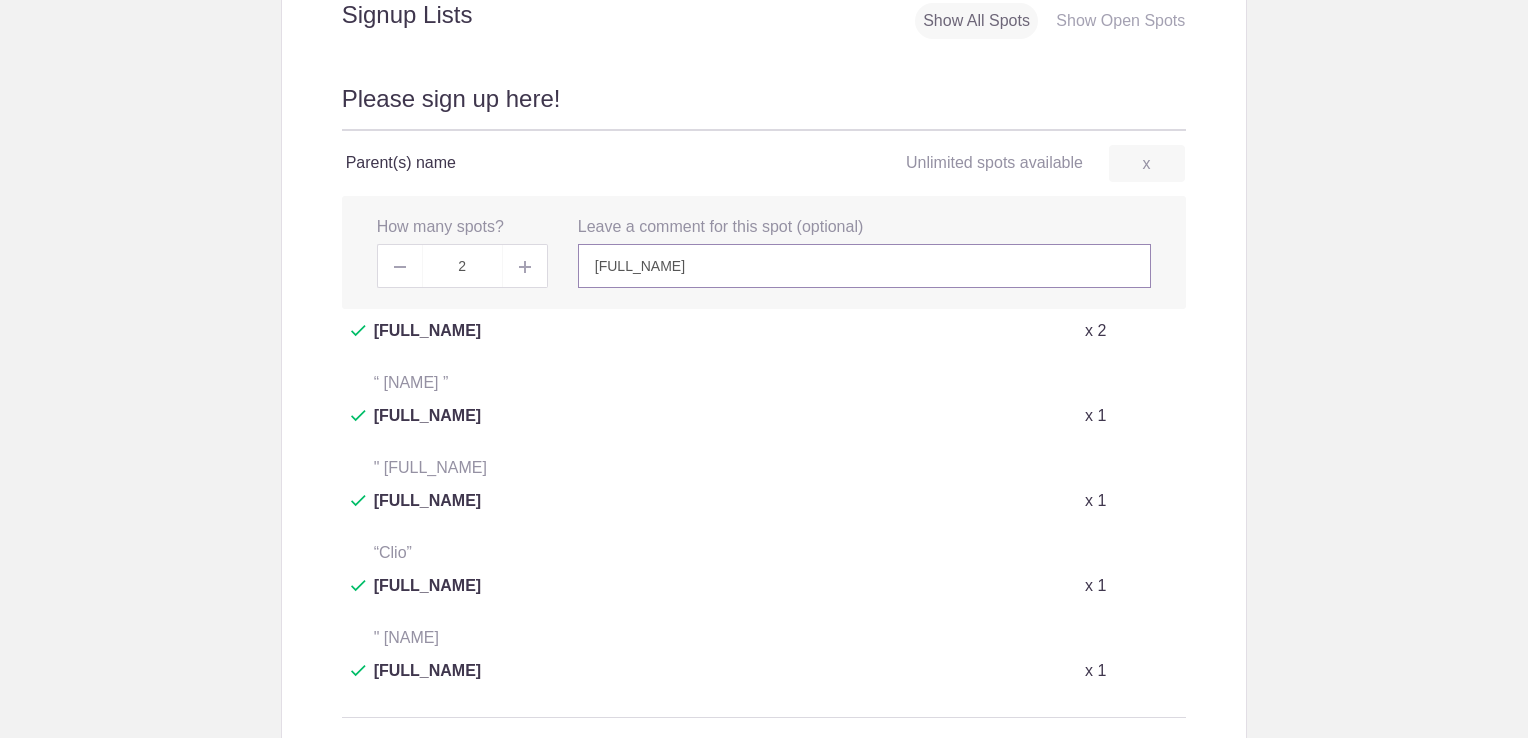 drag, startPoint x: 652, startPoint y: 254, endPoint x: 414, endPoint y: 311, distance: 244.73047 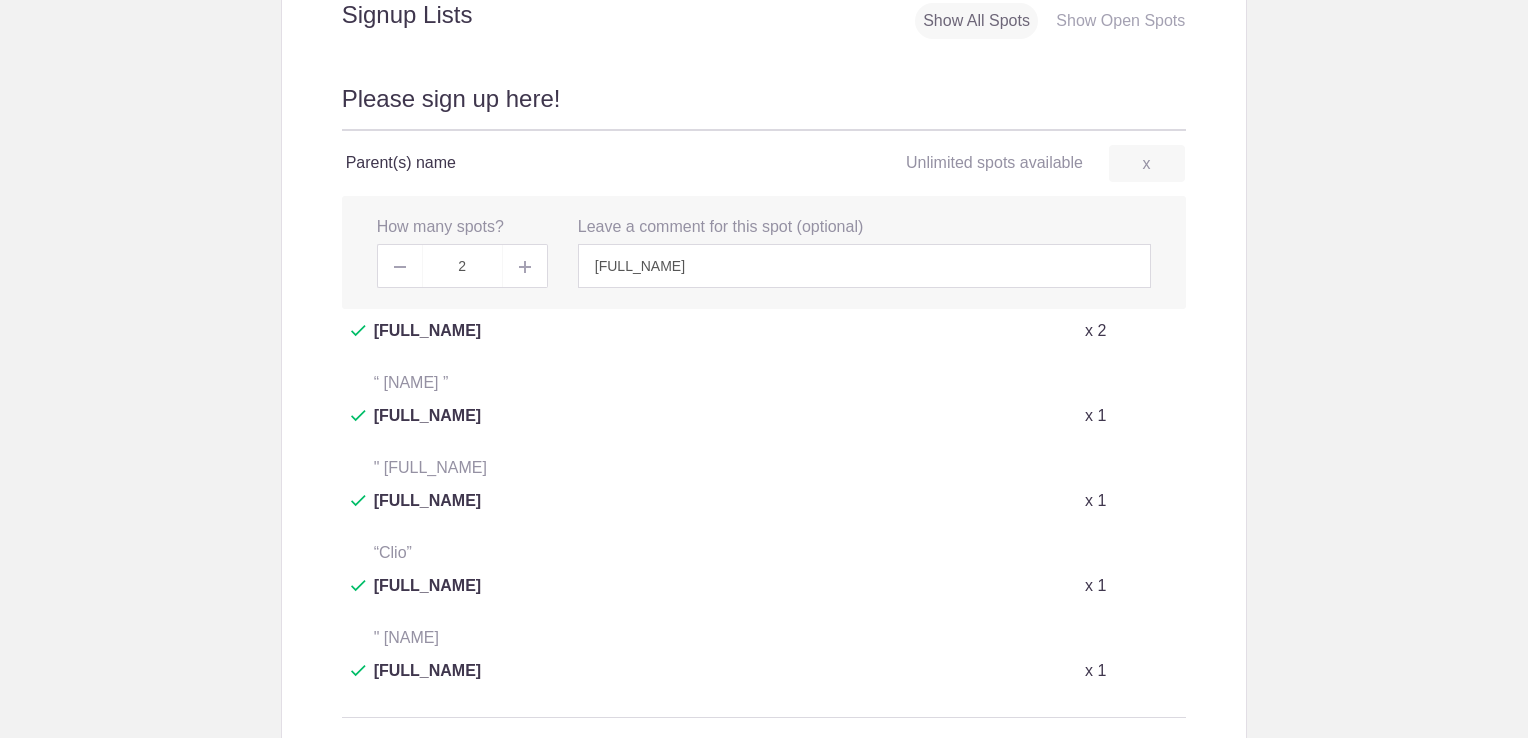 click on "Next: Review & Confirm" at bounding box center (764, 837) 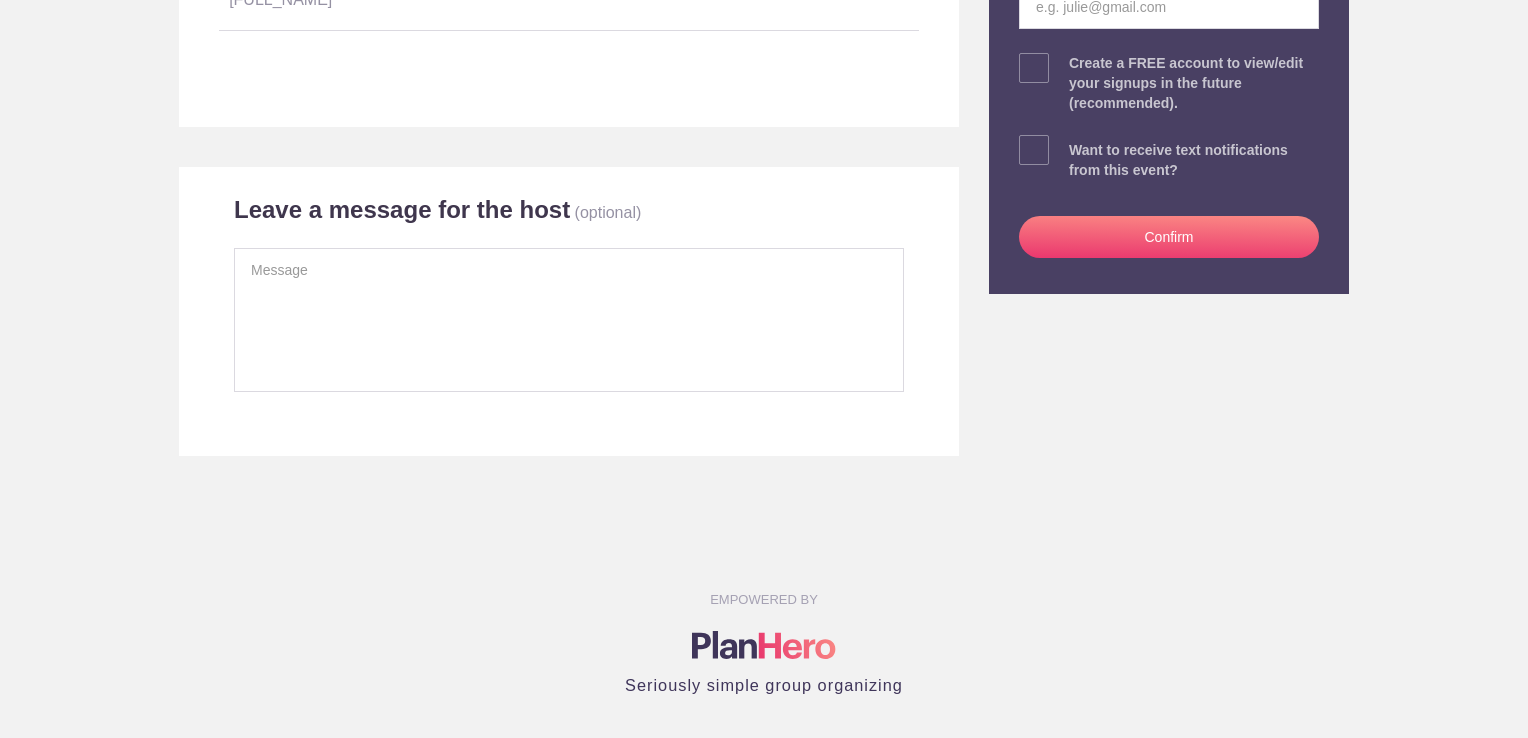 scroll, scrollTop: 576, scrollLeft: 0, axis: vertical 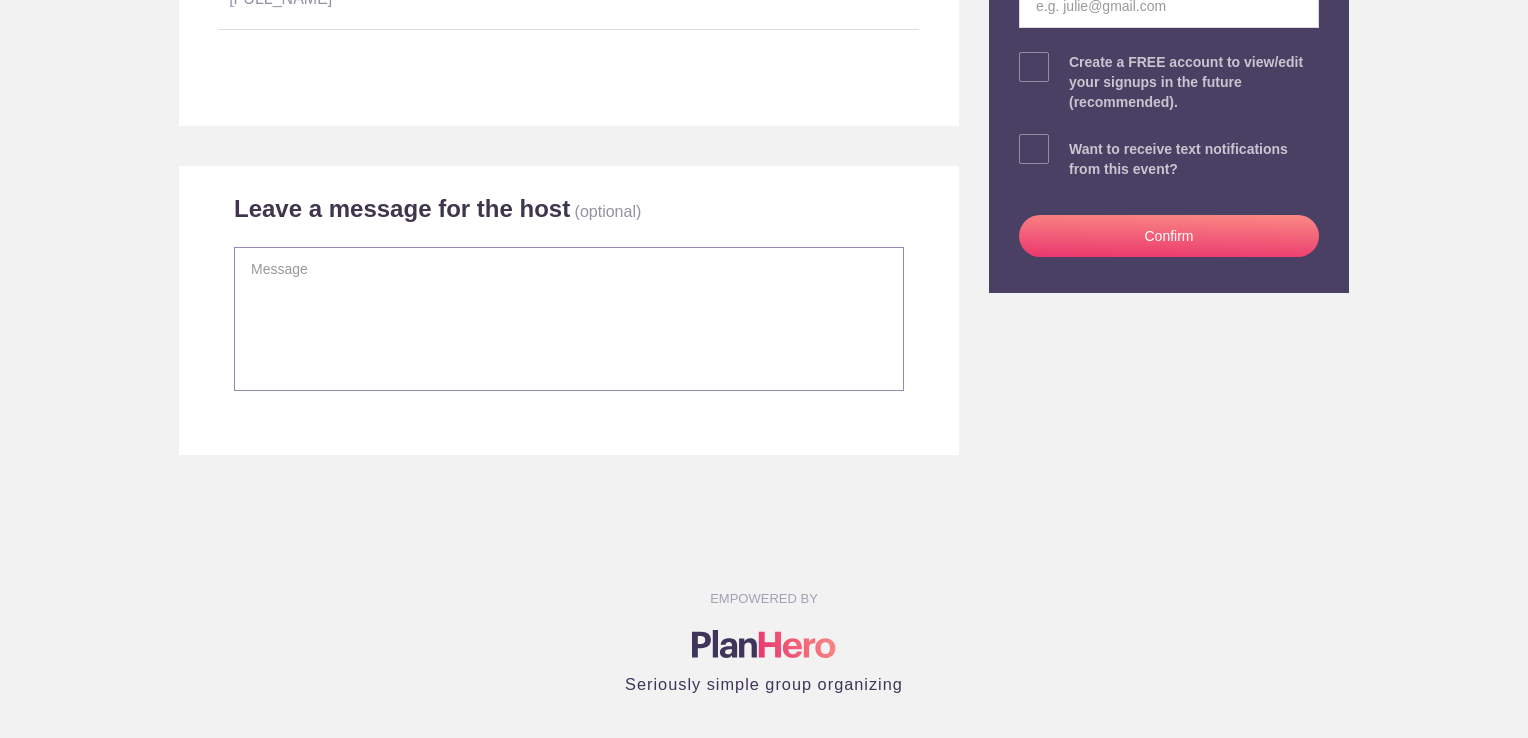 click at bounding box center (569, 319) 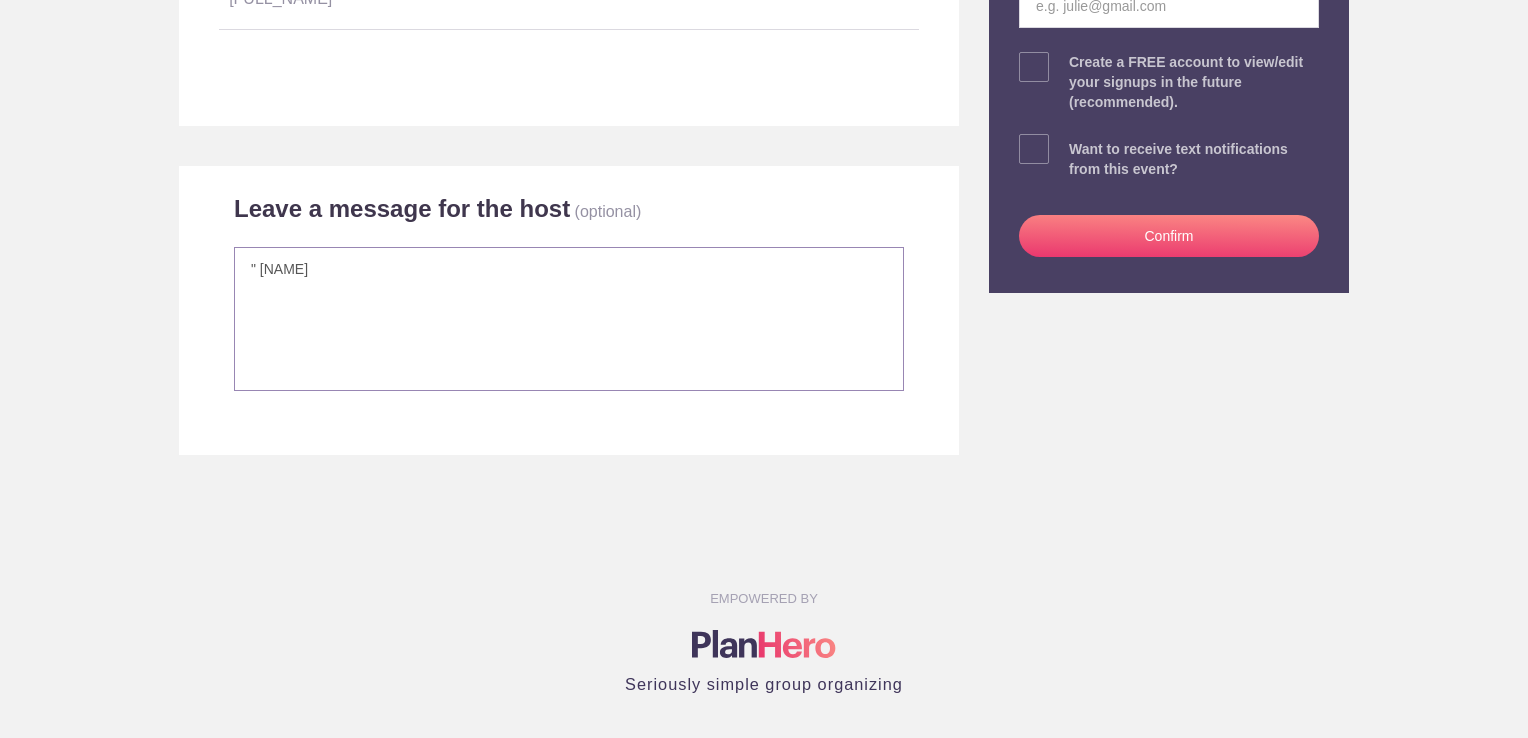 scroll, scrollTop: 155, scrollLeft: 0, axis: vertical 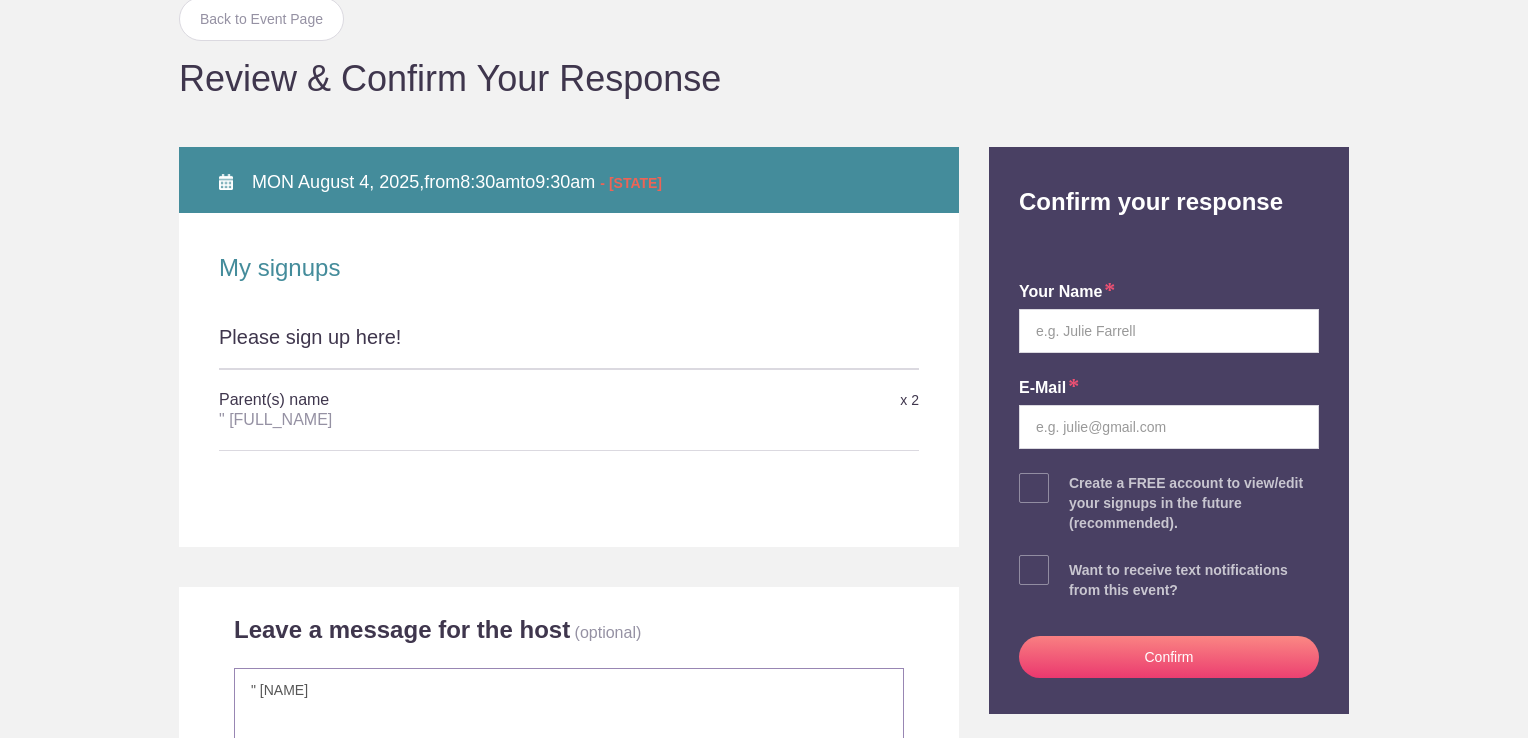 type on "" [NAME]" 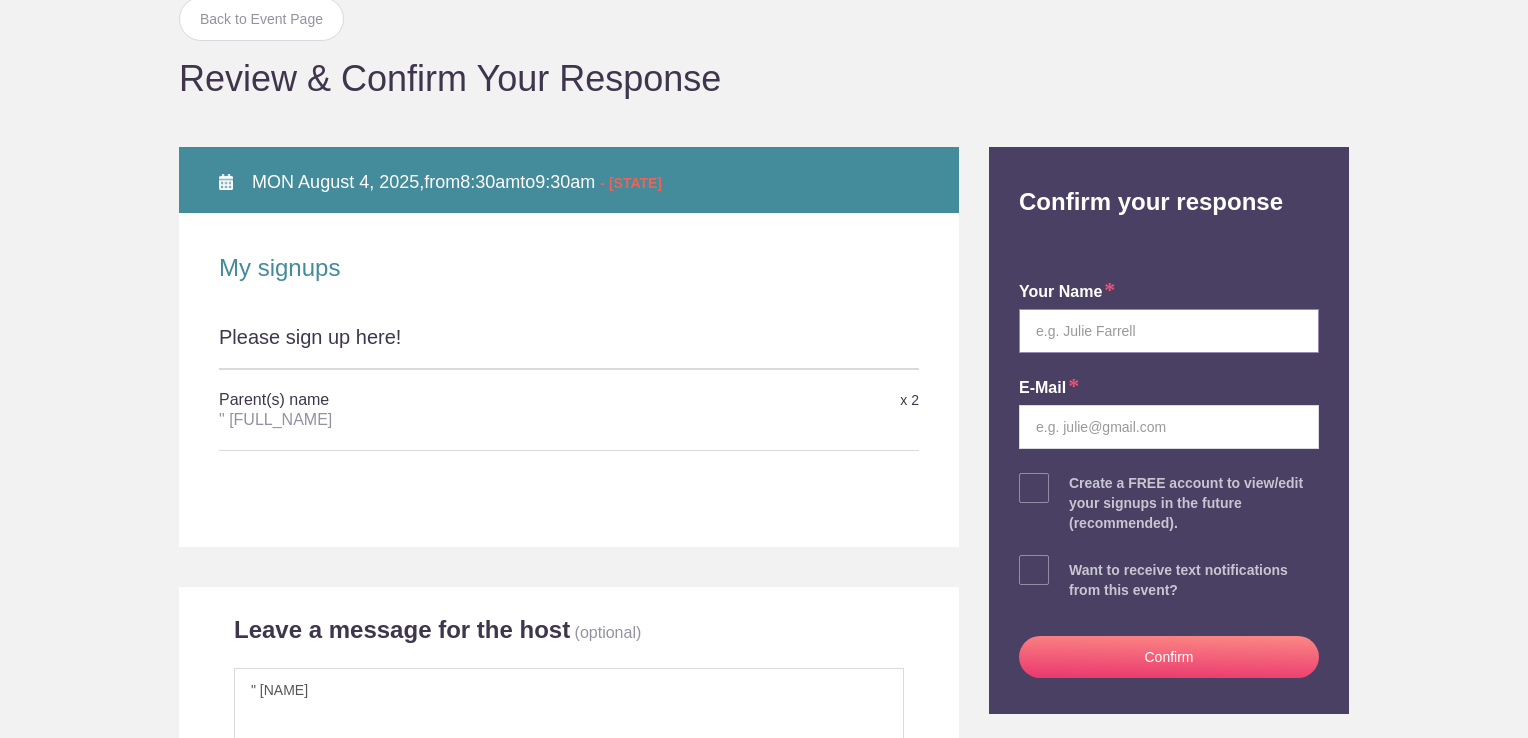 click at bounding box center [1169, 331] 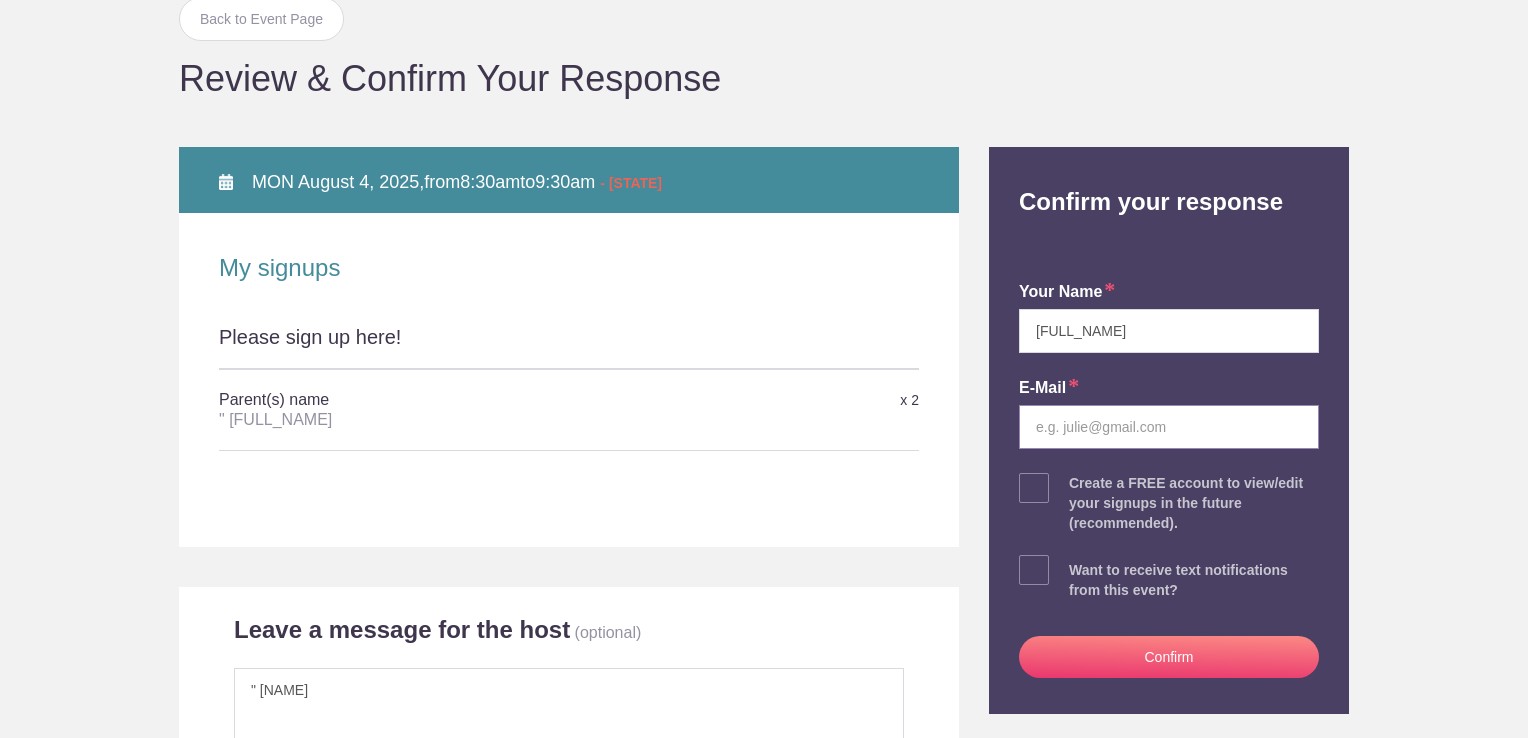 type on "[EMAIL]" 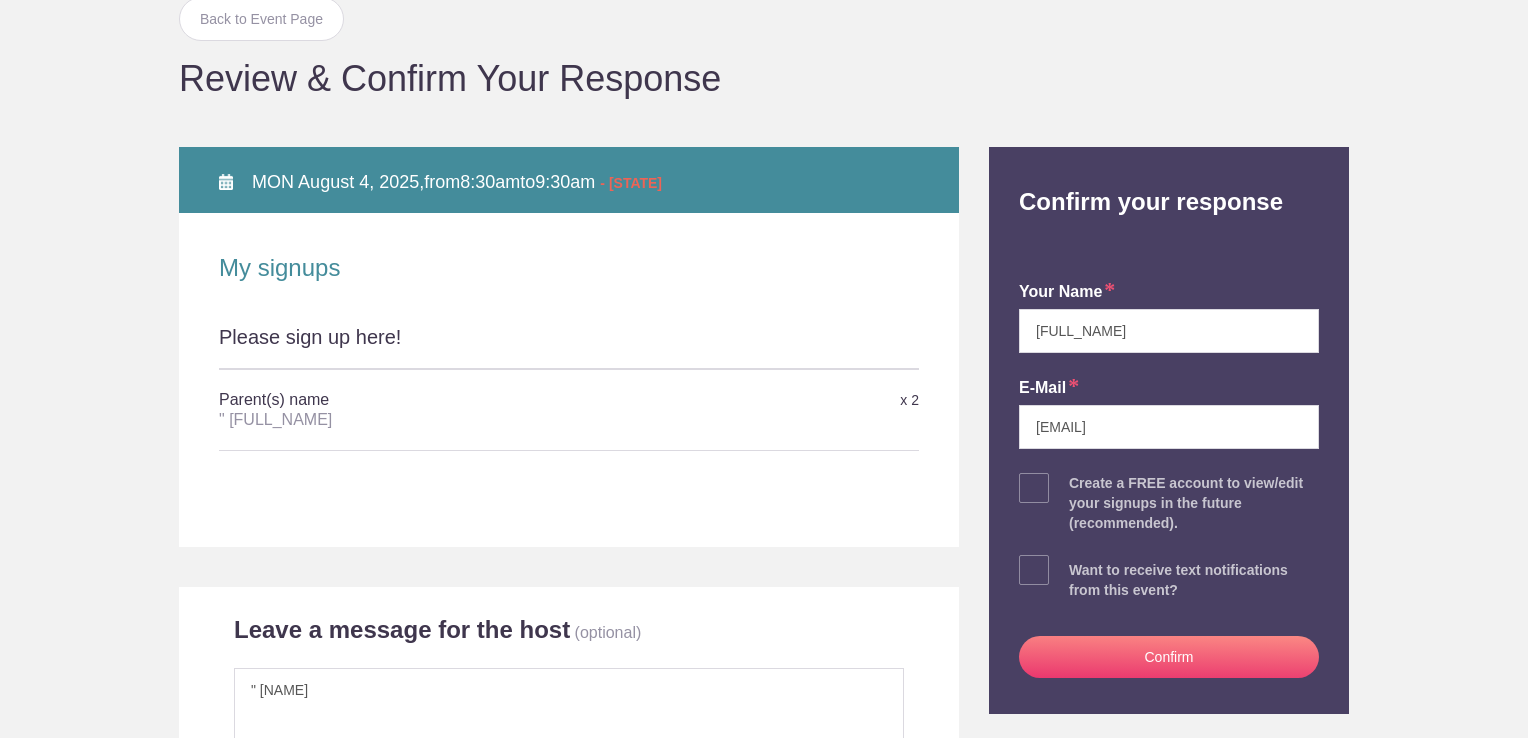 click on "your name
[FULL_NAME]
E-mail
[EMAIL]
Create a FREE account to view/edit your signups in the future (recommended).
password
Signing up means you agree with our
Terms of Service.
Want to receive text notifications from this event?
Your Phone Number
You will receive text notifications only for YOUR signups. You may not enter other people's phone numbers.
Opting in for text notifications means you agree with our
Terms of Service.
Standard message & data rates may apply.
Confirm" at bounding box center [1169, 476] 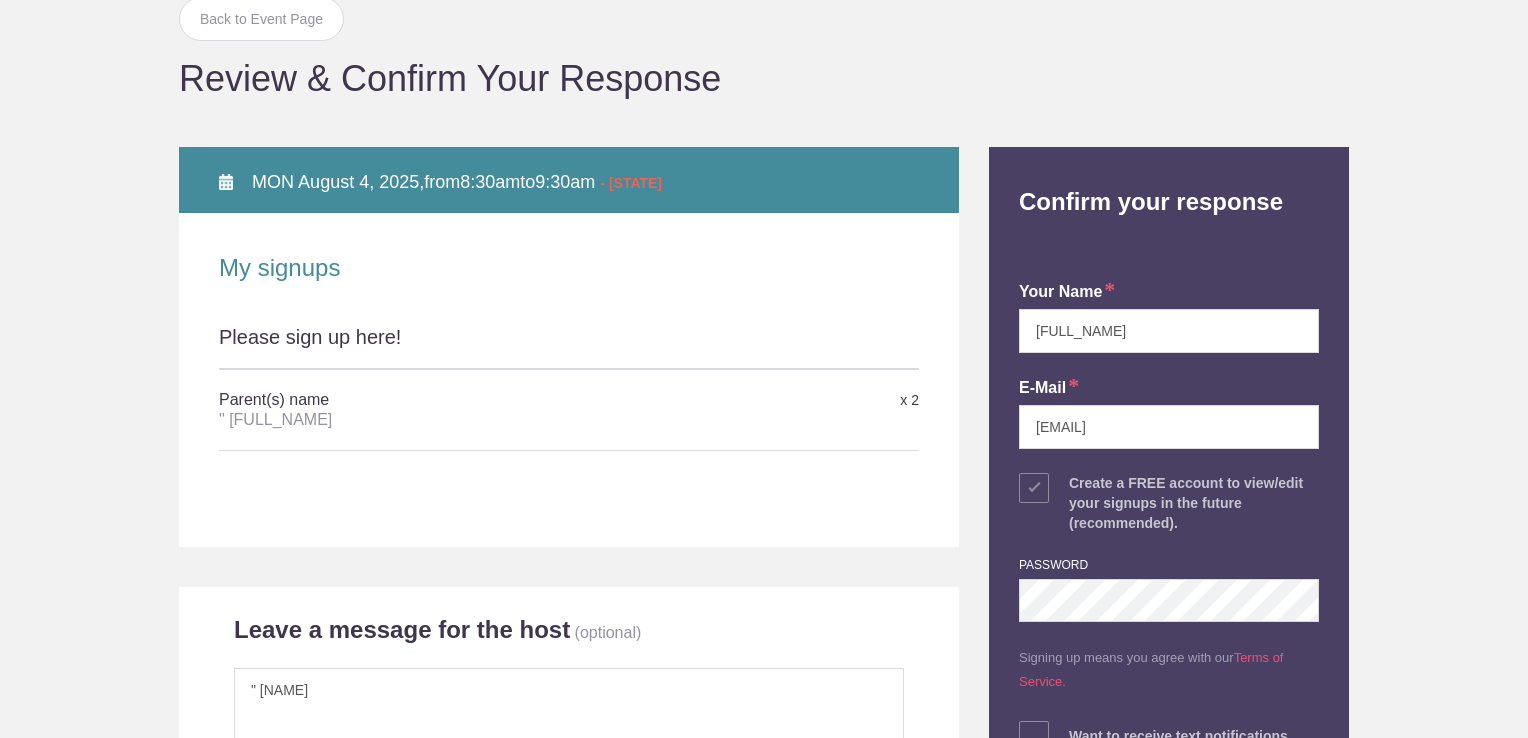 click at bounding box center [1034, 488] 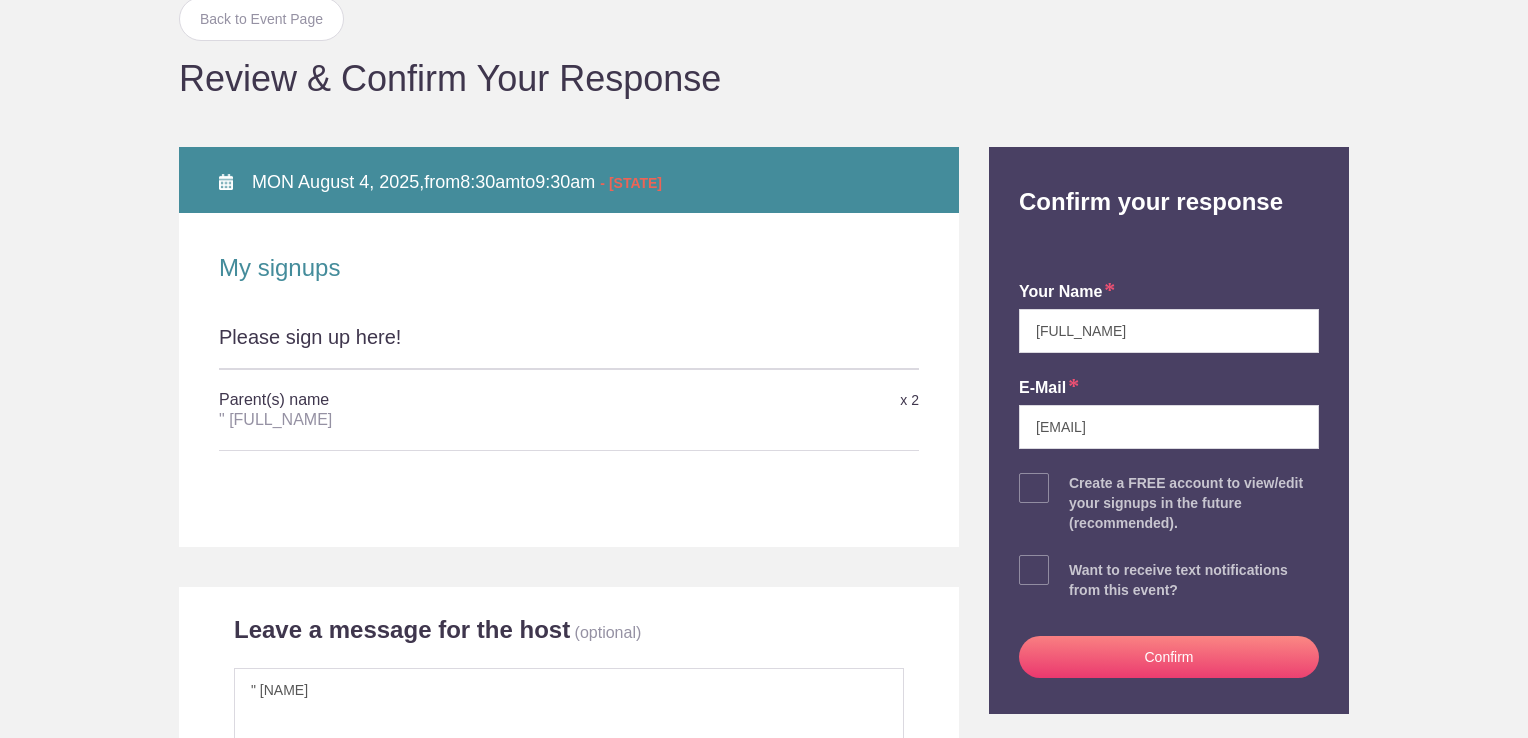 click on "Confirm" at bounding box center (1169, 657) 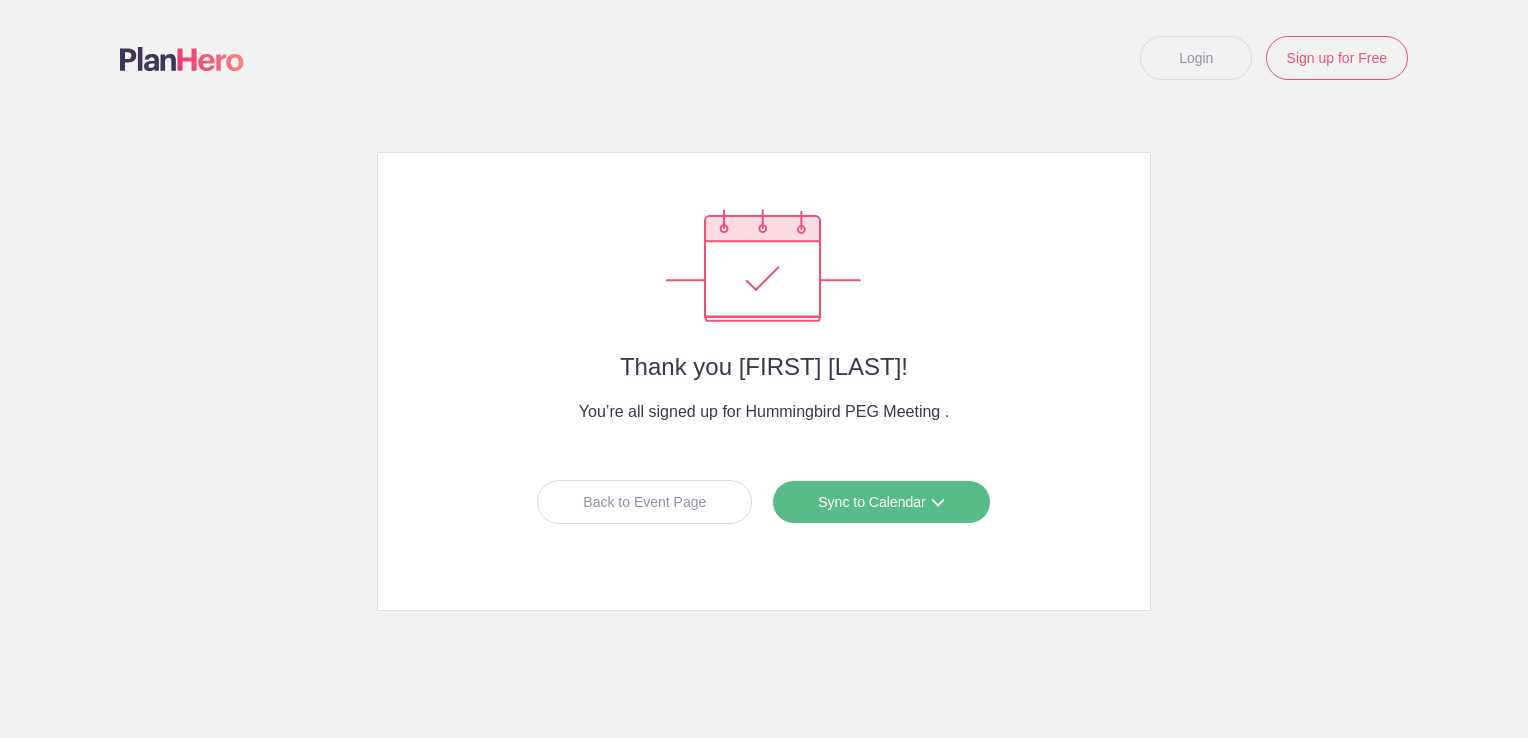 scroll, scrollTop: 0, scrollLeft: 0, axis: both 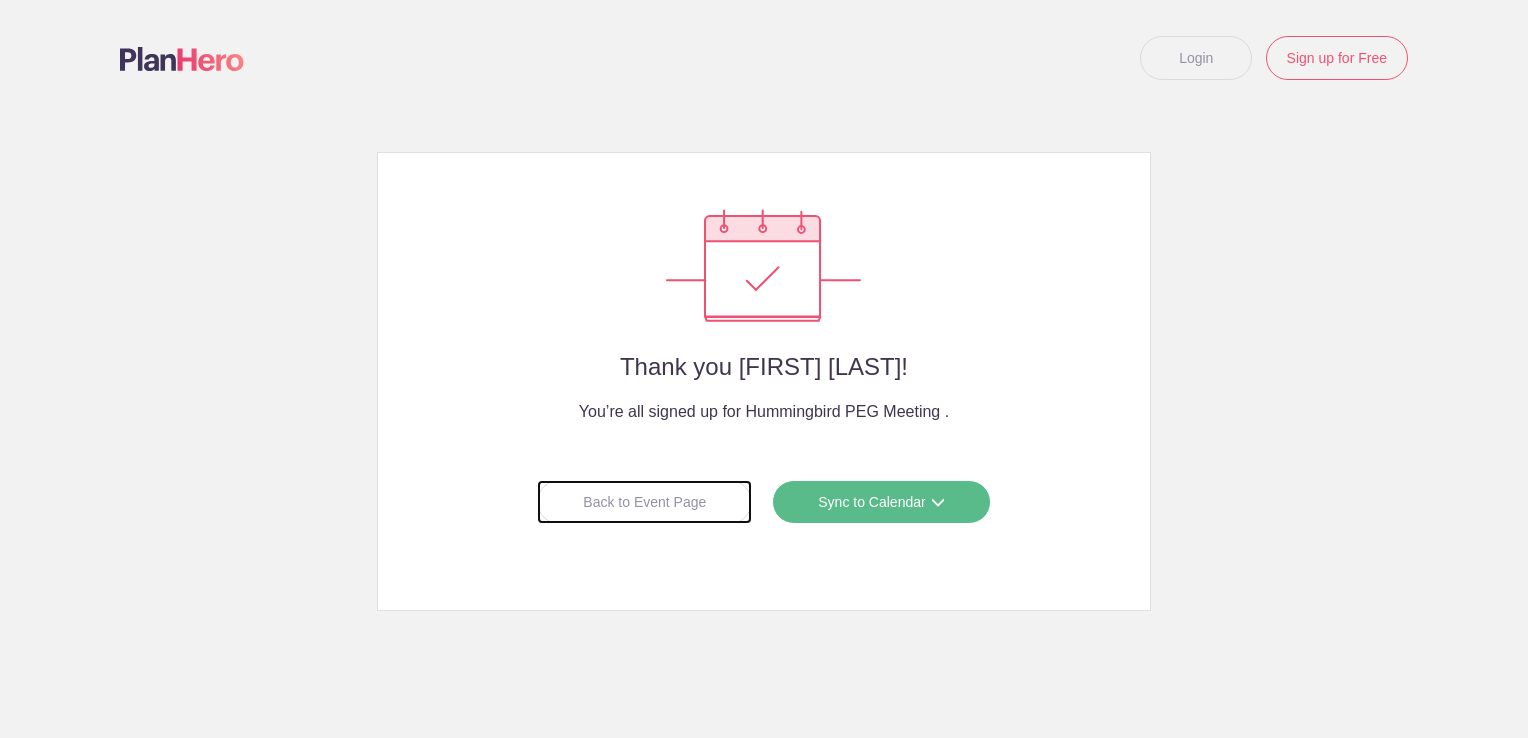 click on "Back to Event Page" at bounding box center [644, 502] 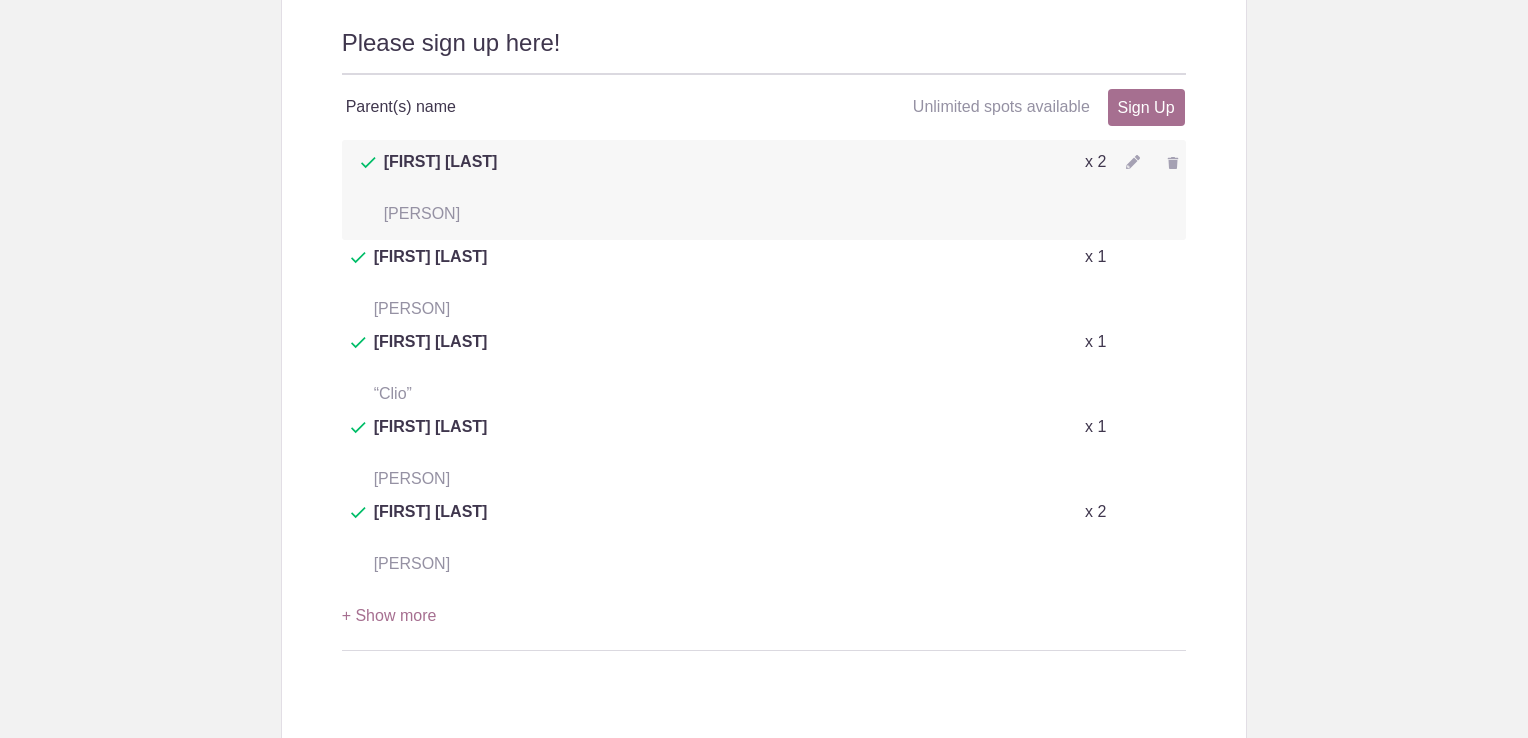 scroll, scrollTop: 956, scrollLeft: 0, axis: vertical 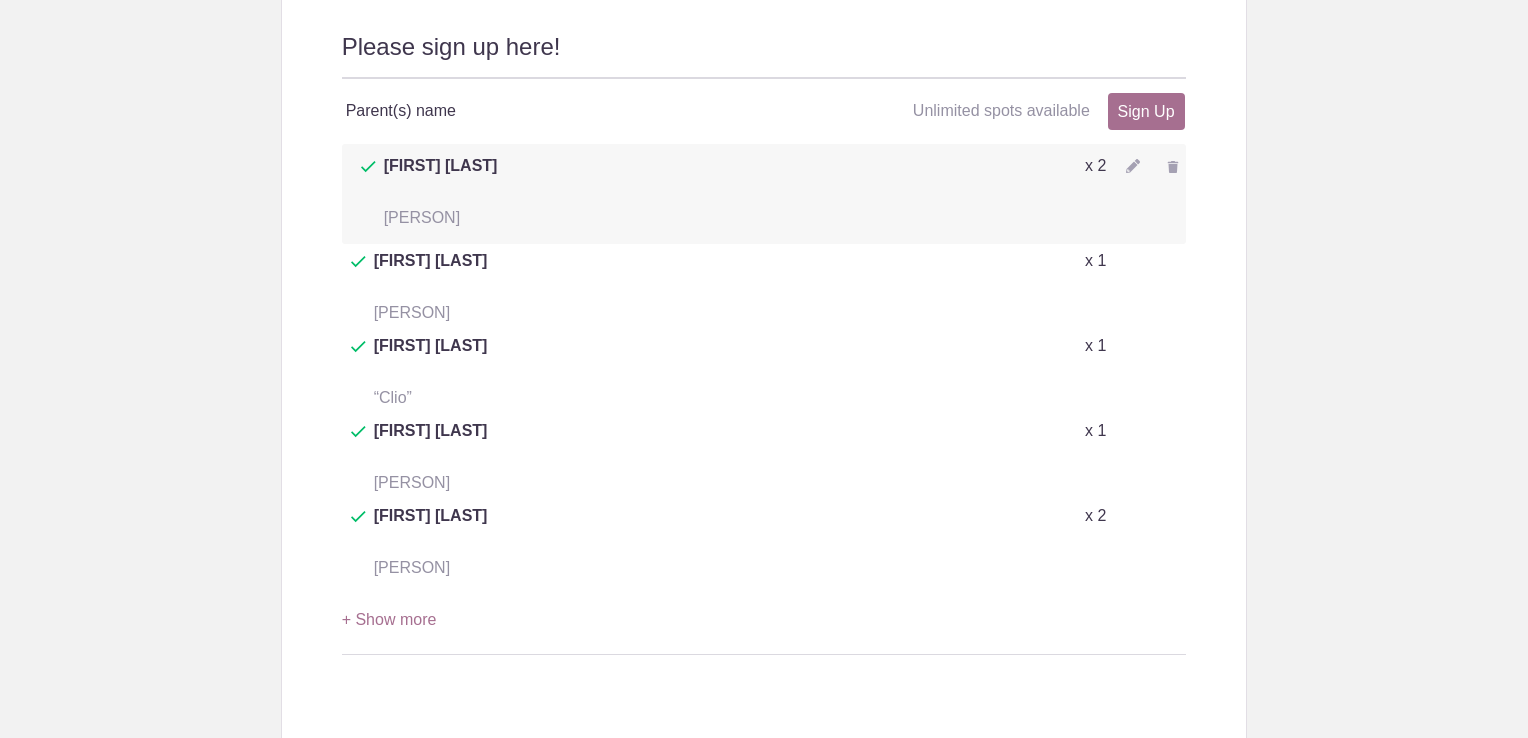 click at bounding box center (1133, 166) 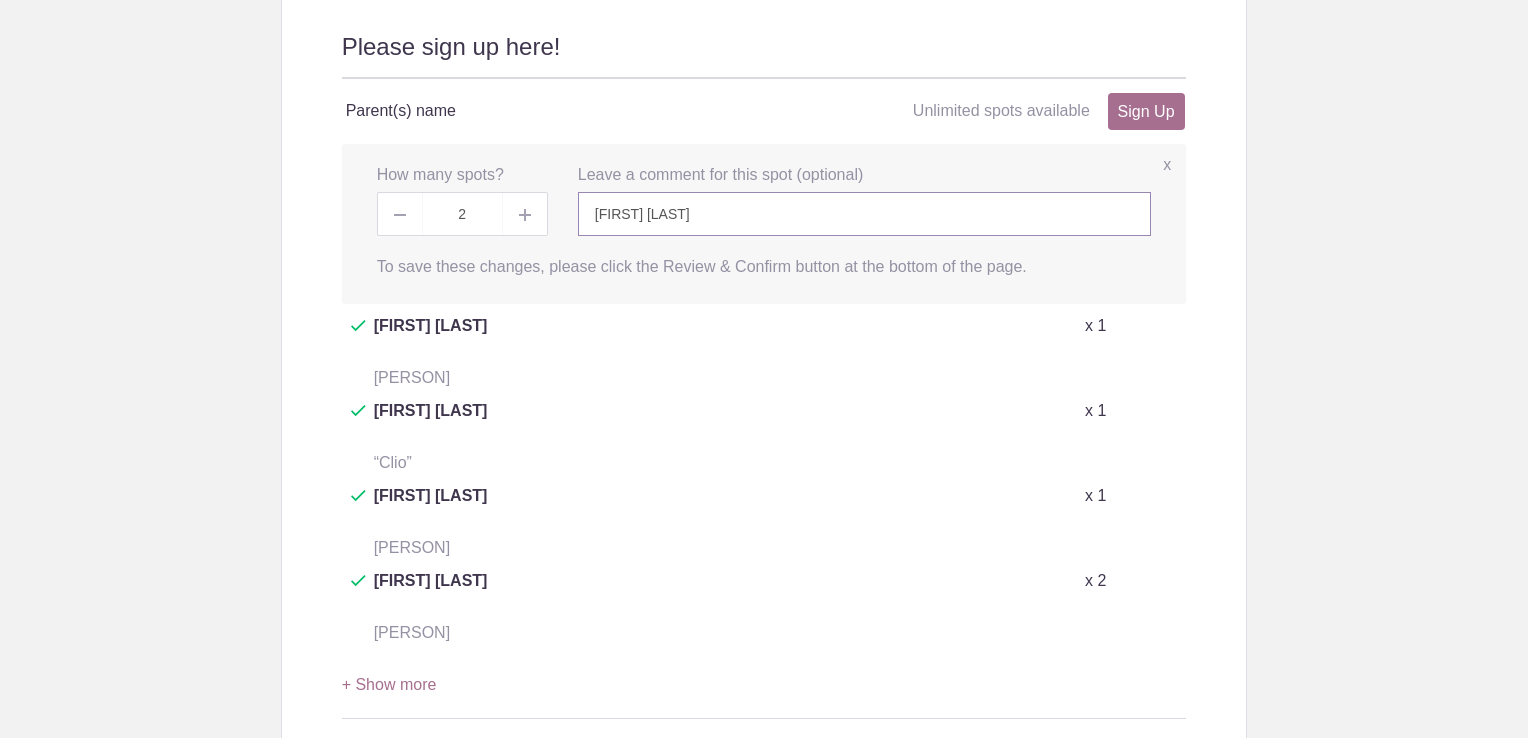 drag, startPoint x: 642, startPoint y: 209, endPoint x: 564, endPoint y: 207, distance: 78.025635 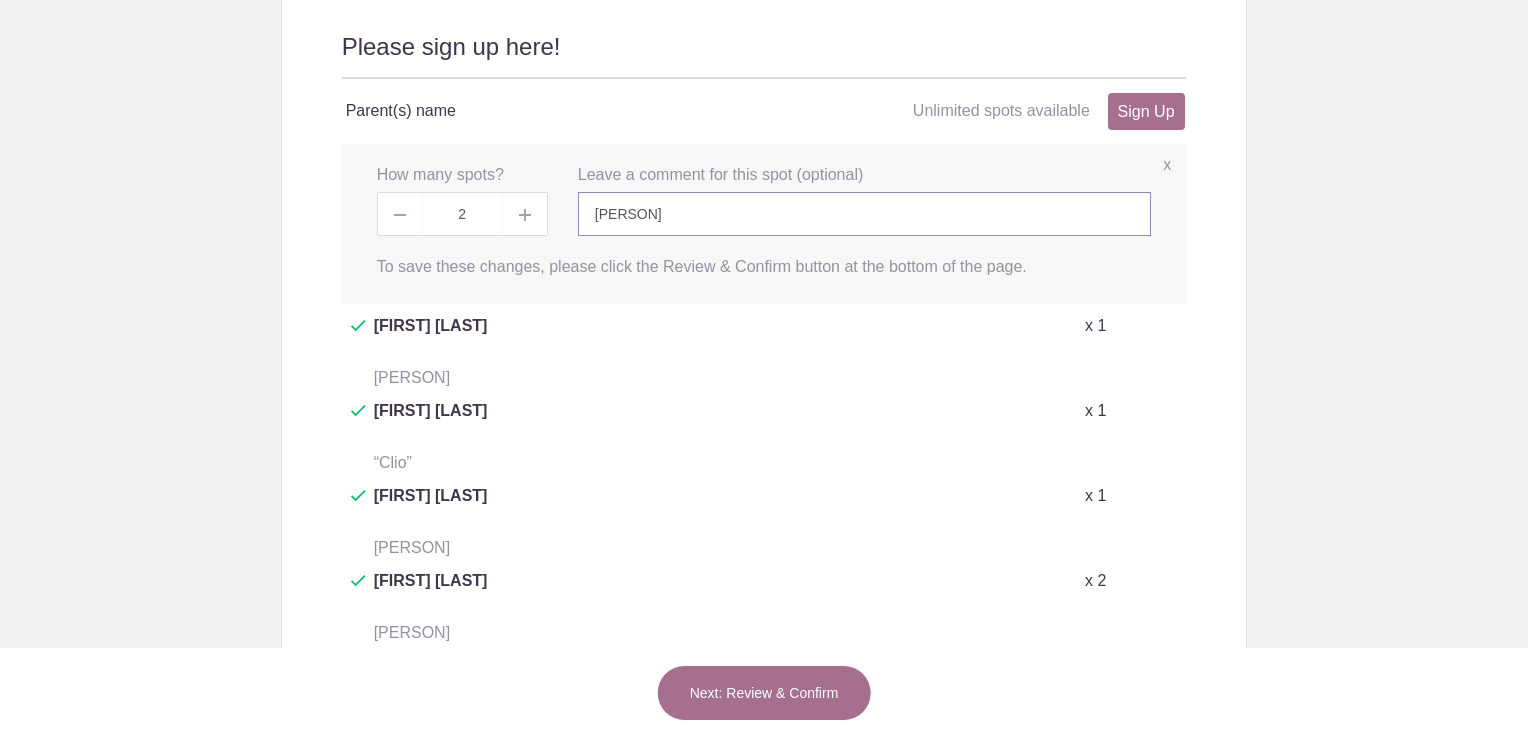 scroll, scrollTop: 1058, scrollLeft: 0, axis: vertical 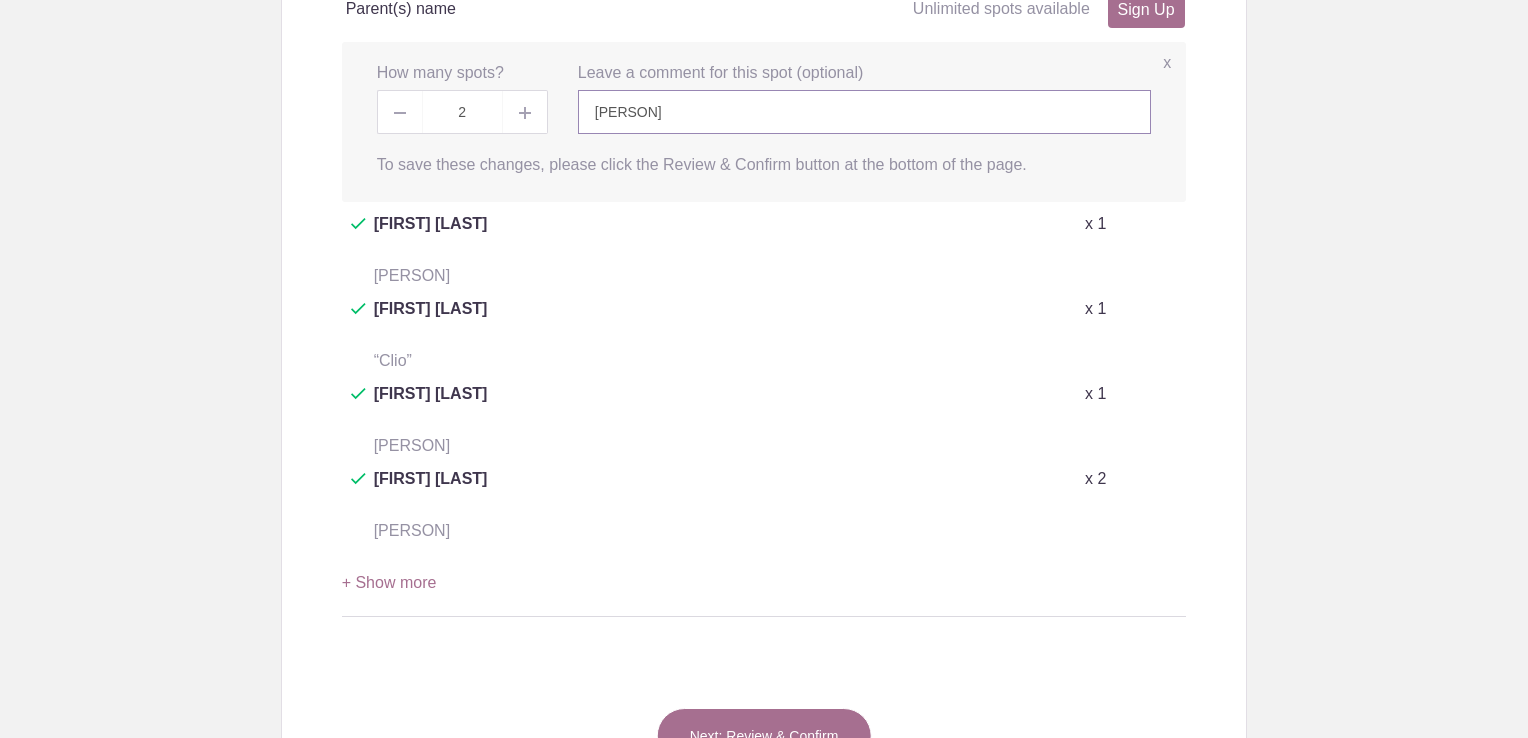 type on "[NAME]" 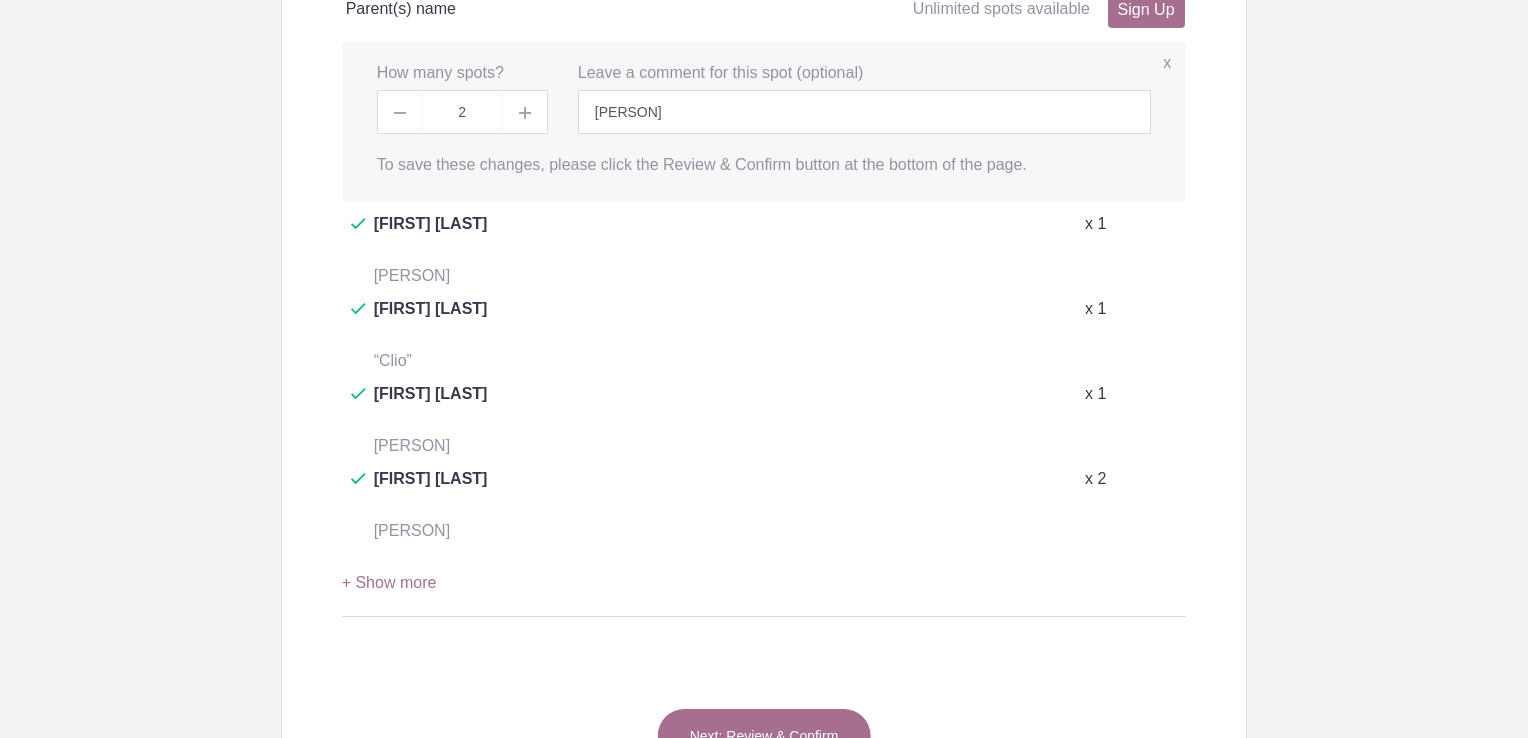 click on "Next: Review & Confirm" at bounding box center [764, 736] 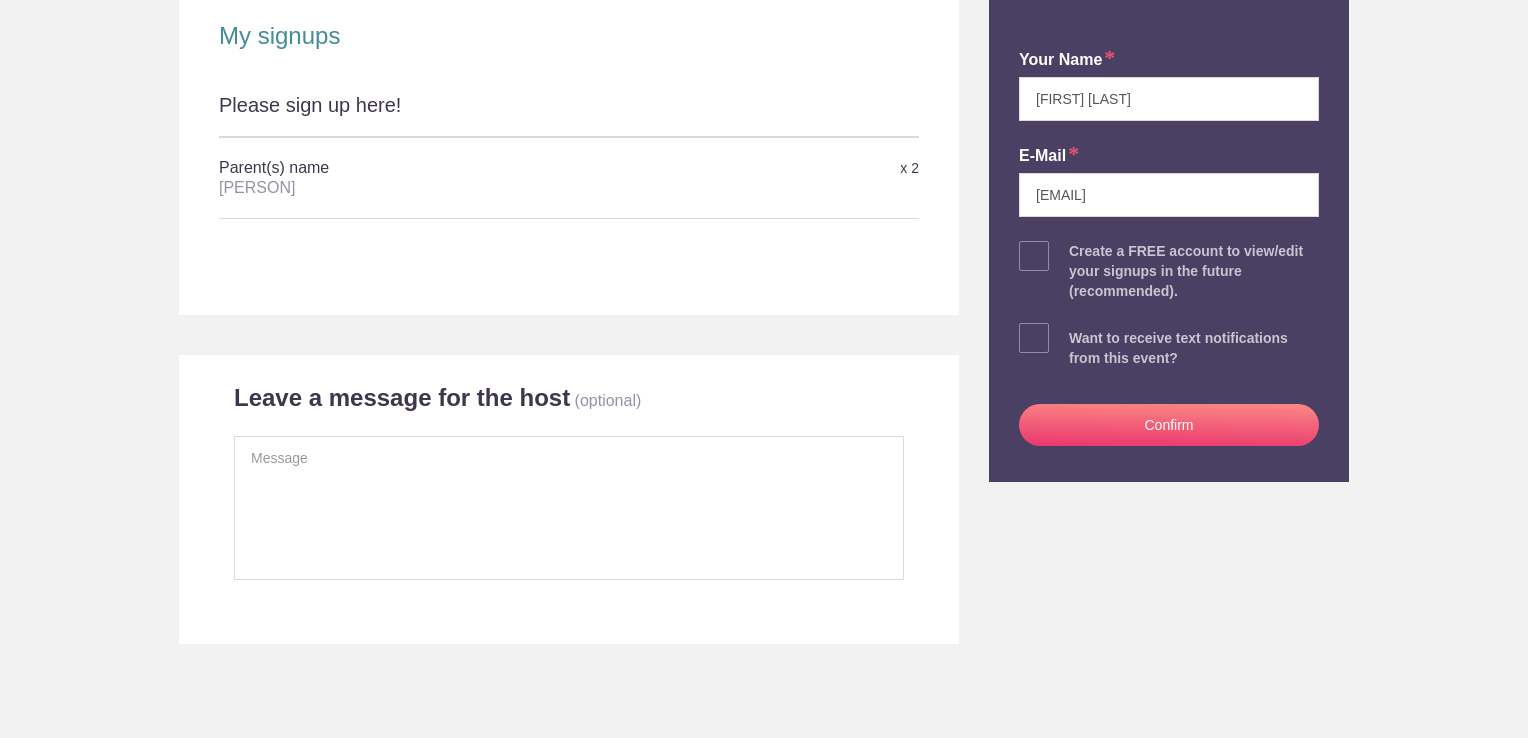 scroll, scrollTop: 392, scrollLeft: 0, axis: vertical 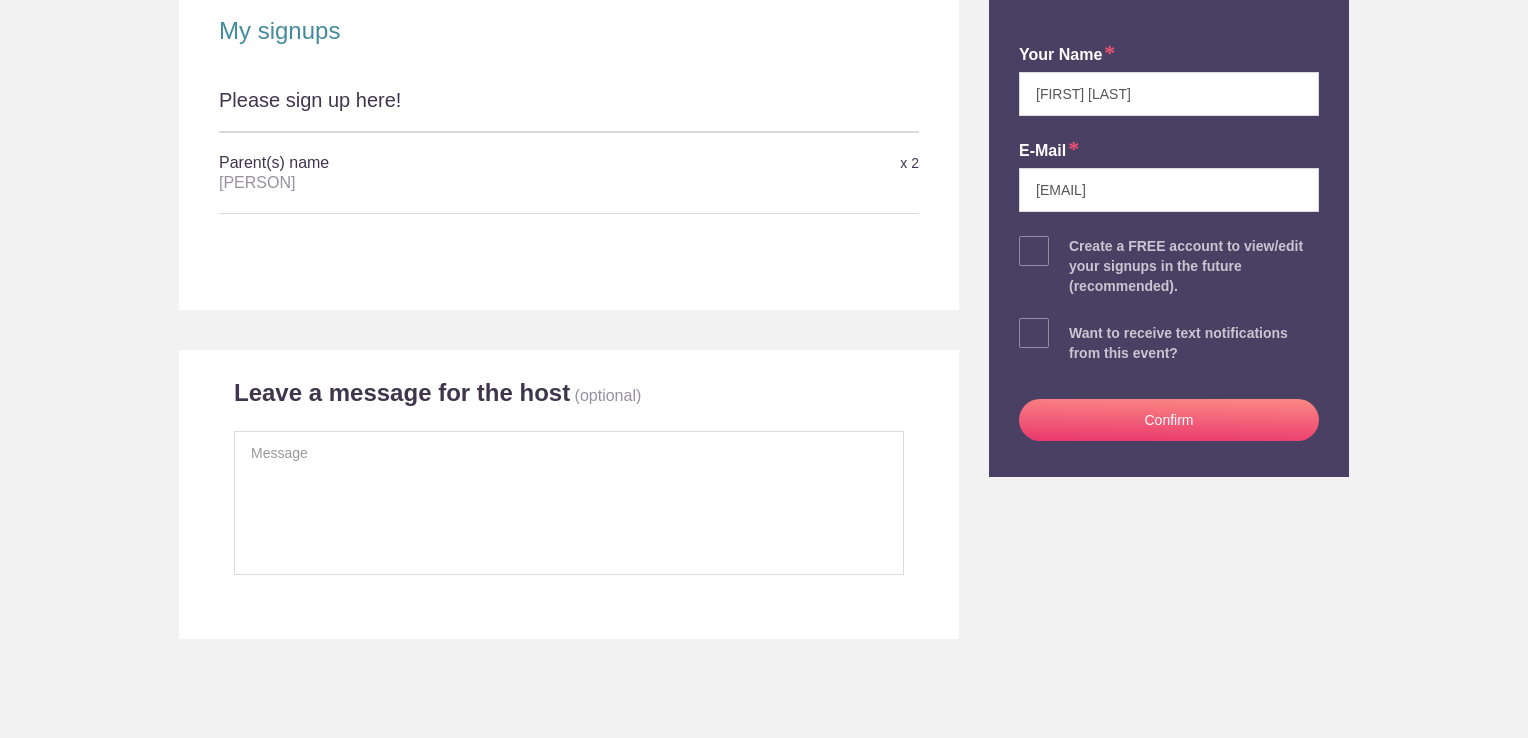 click on "Confirm" at bounding box center (1169, 420) 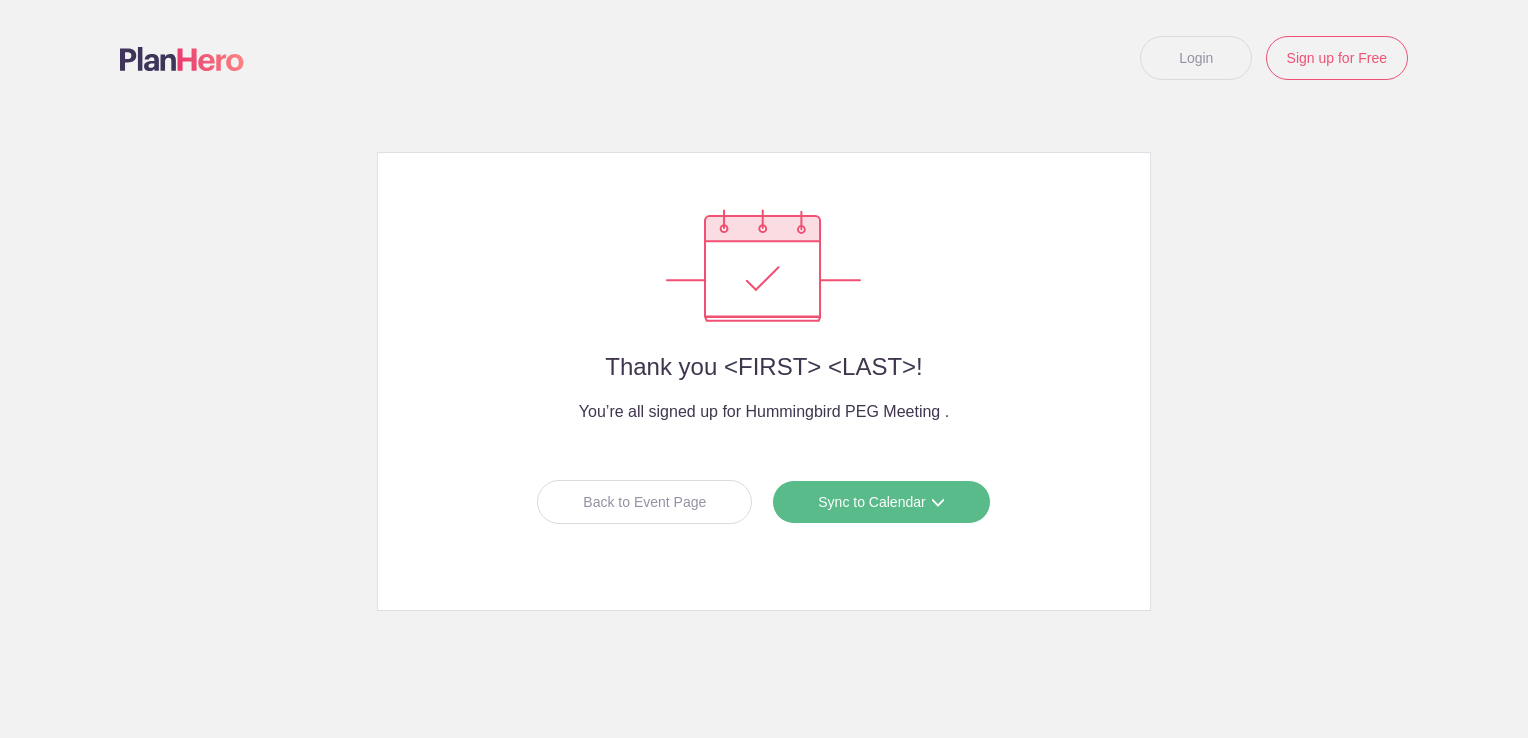 scroll, scrollTop: 0, scrollLeft: 0, axis: both 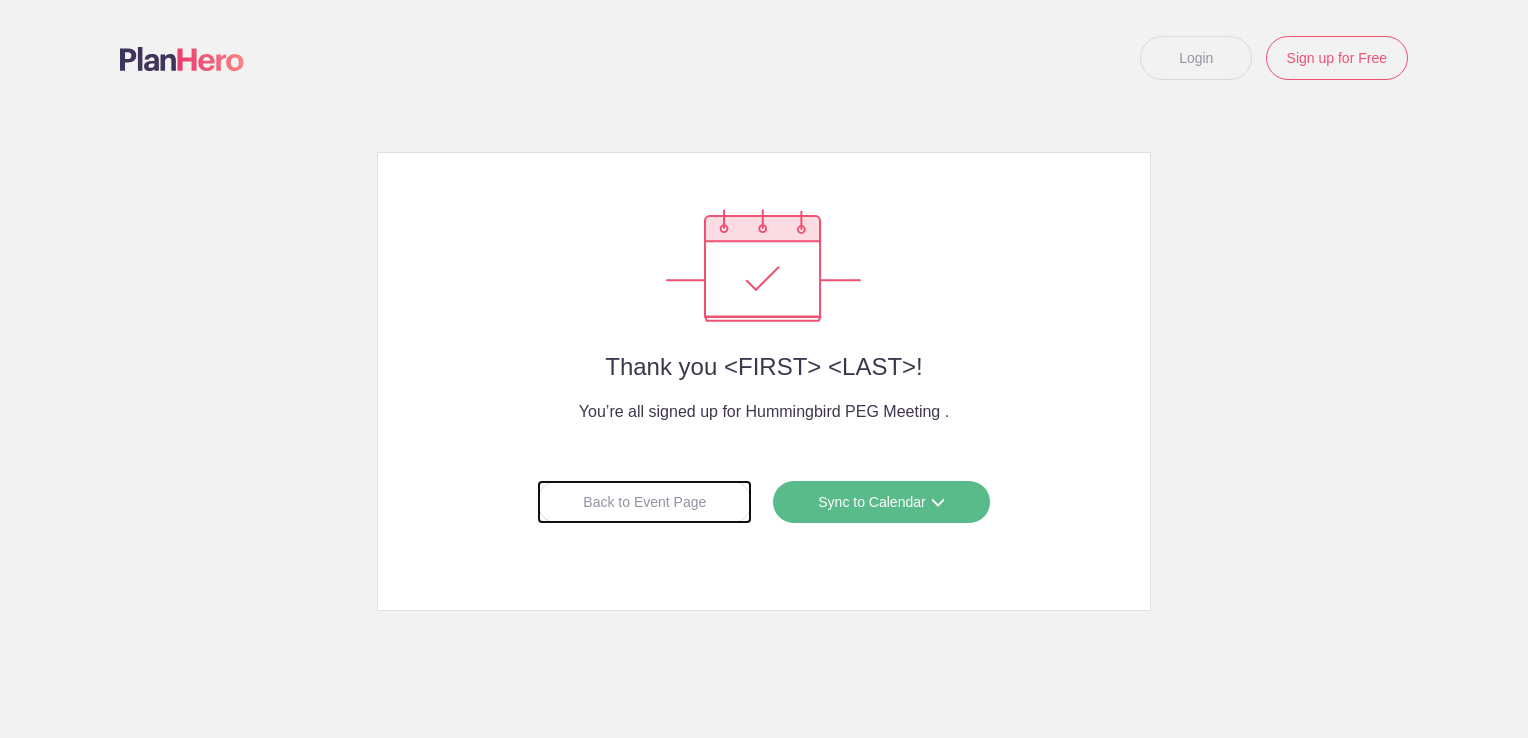 click on "Back to Event Page" at bounding box center (644, 502) 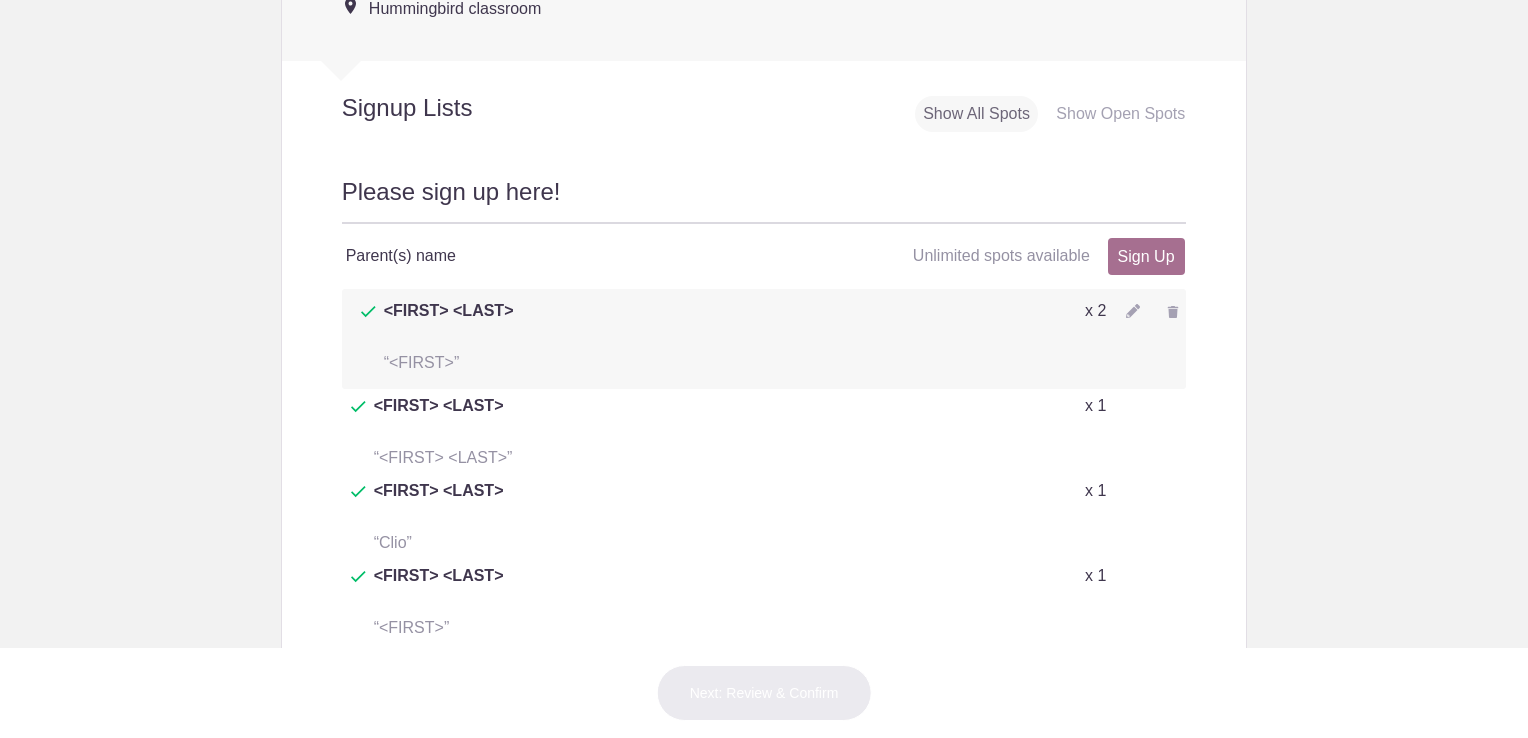 scroll, scrollTop: 814, scrollLeft: 0, axis: vertical 